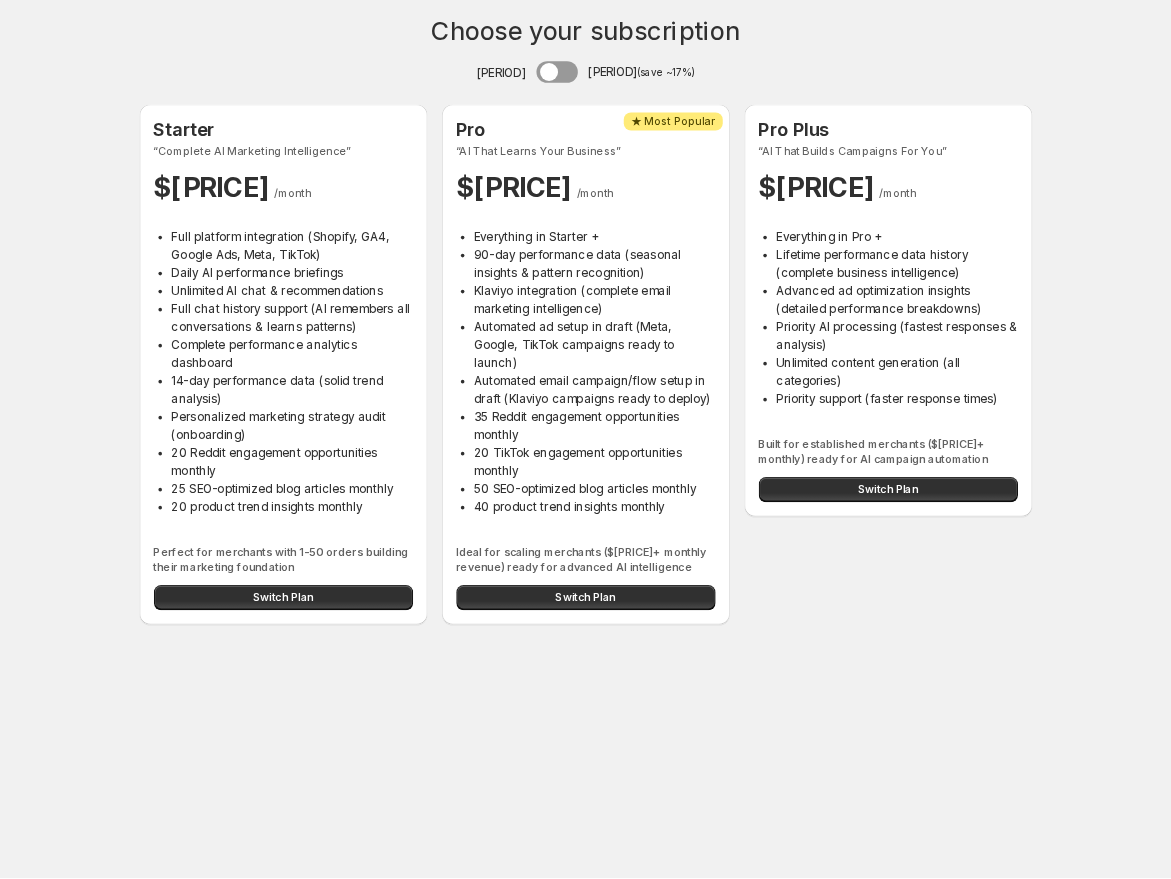 scroll, scrollTop: 0, scrollLeft: 0, axis: both 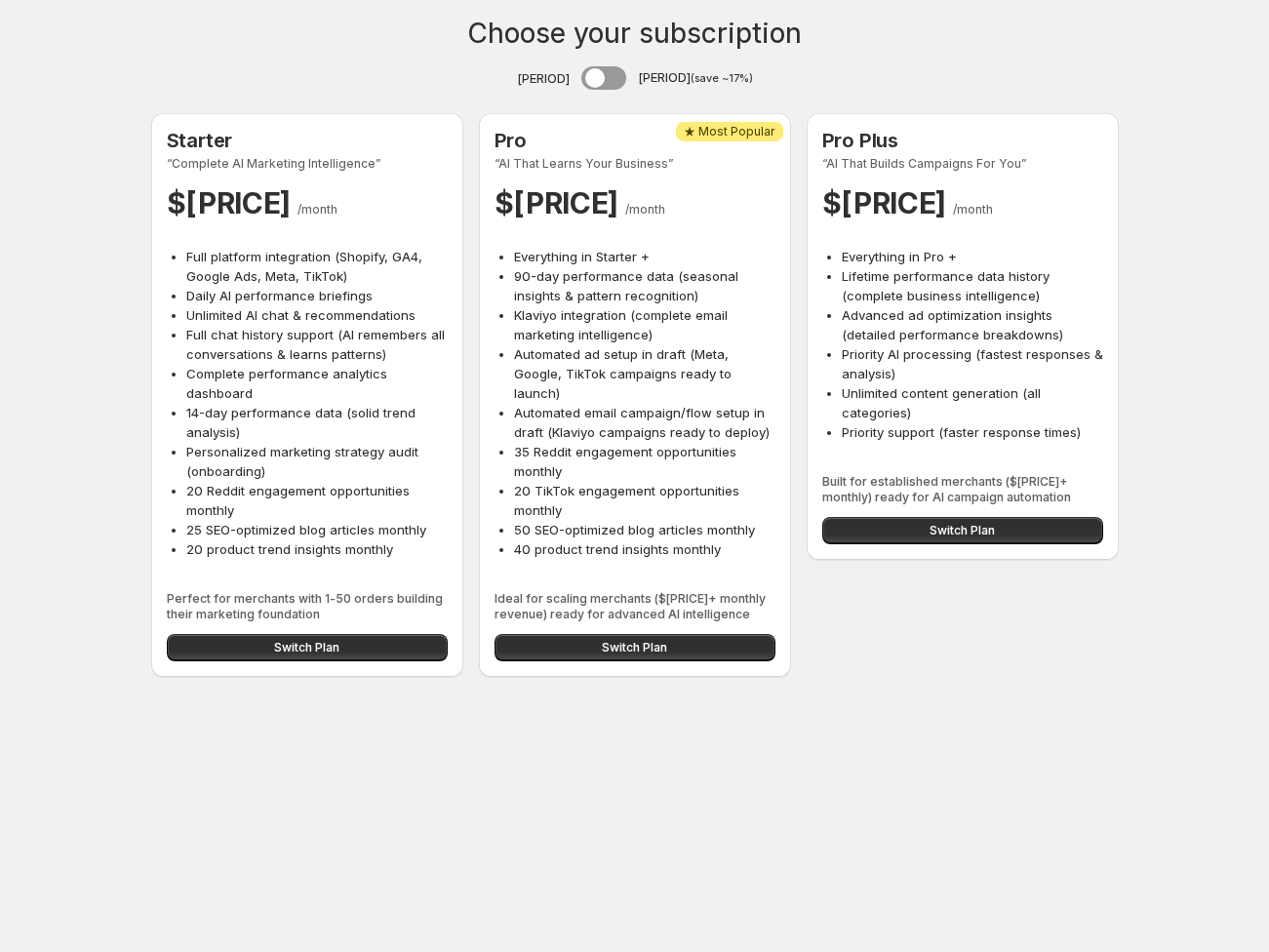 click at bounding box center [604, 78] 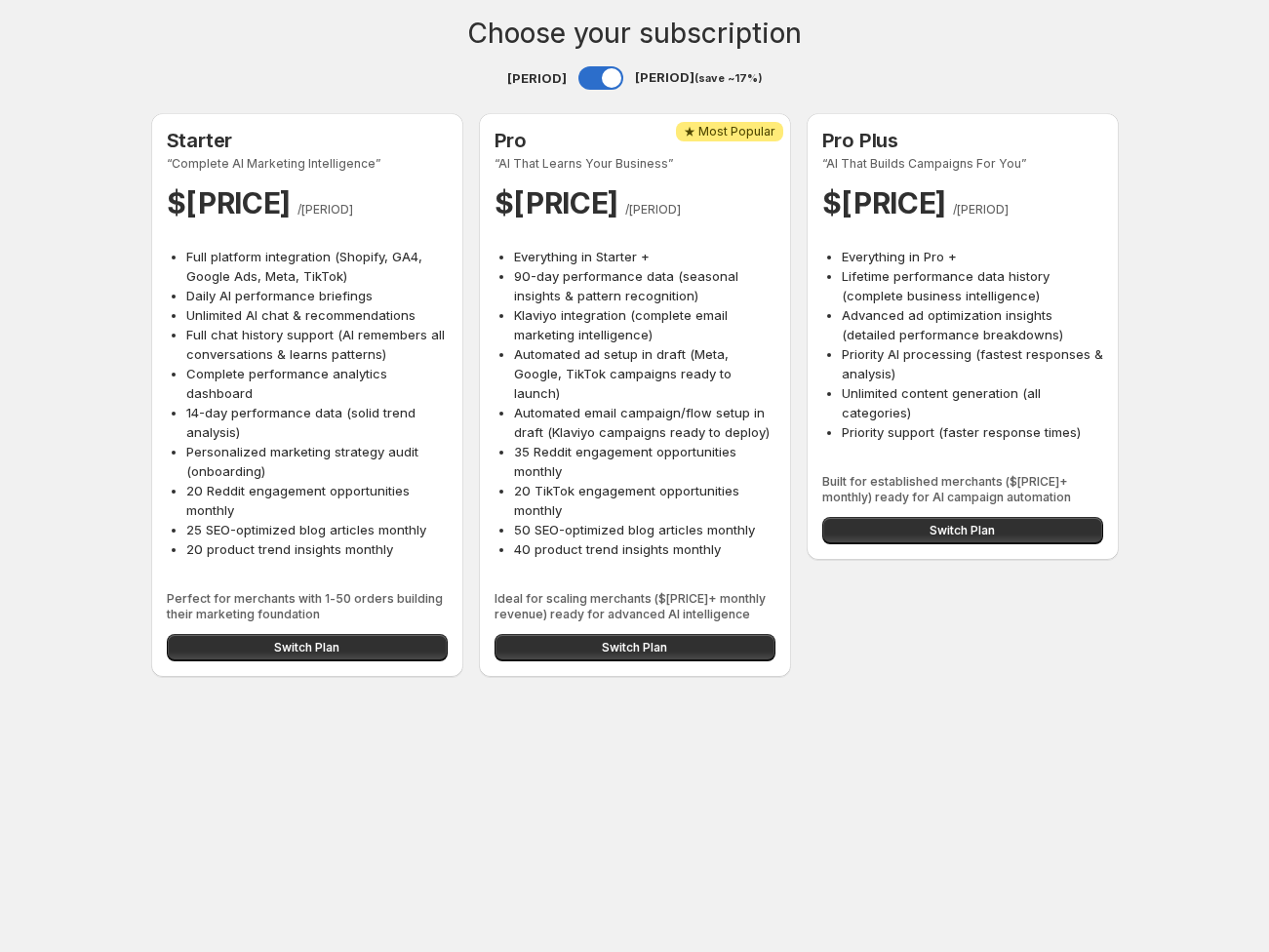 click at bounding box center (612, 78) 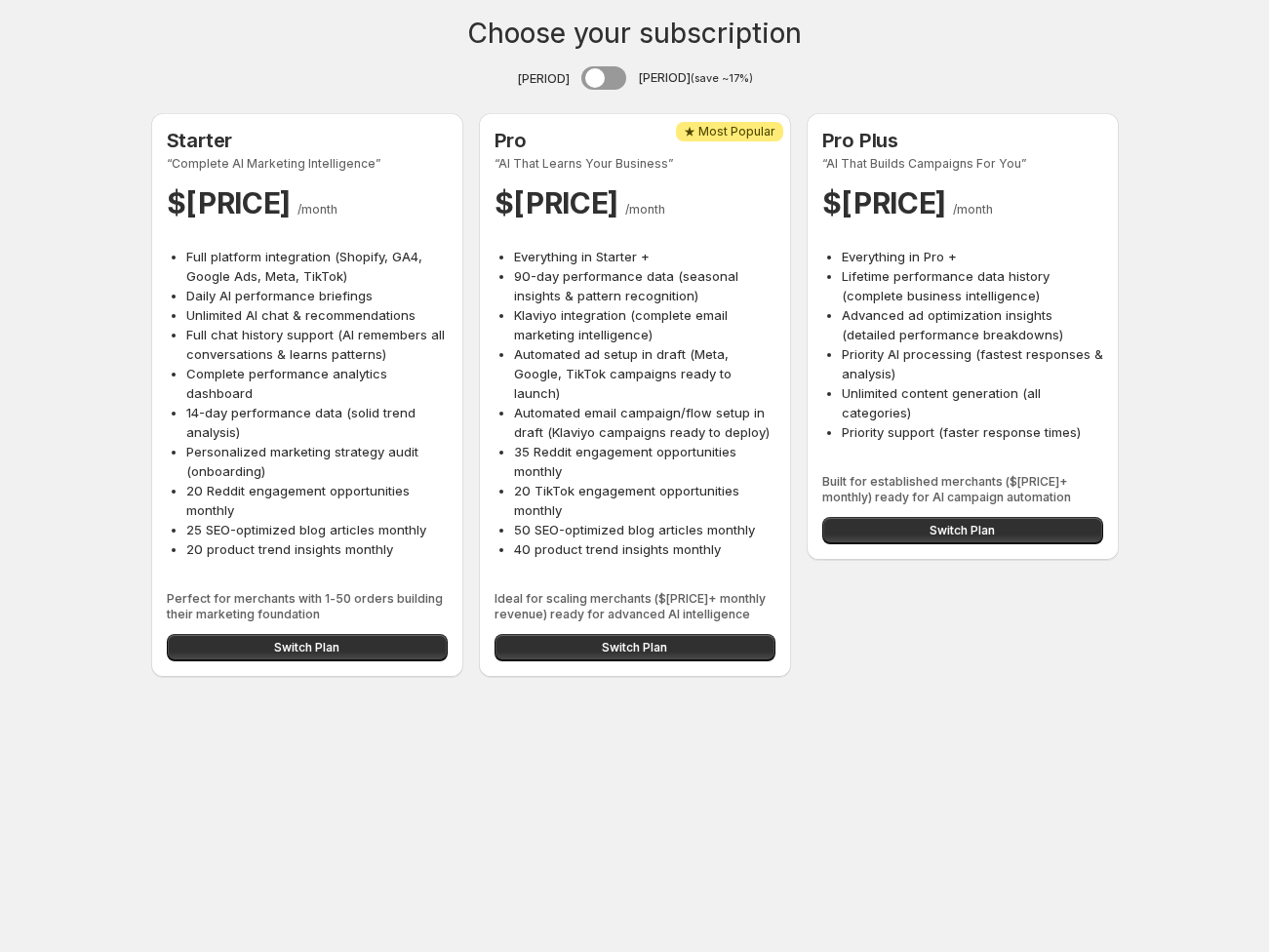 click at bounding box center [604, 78] 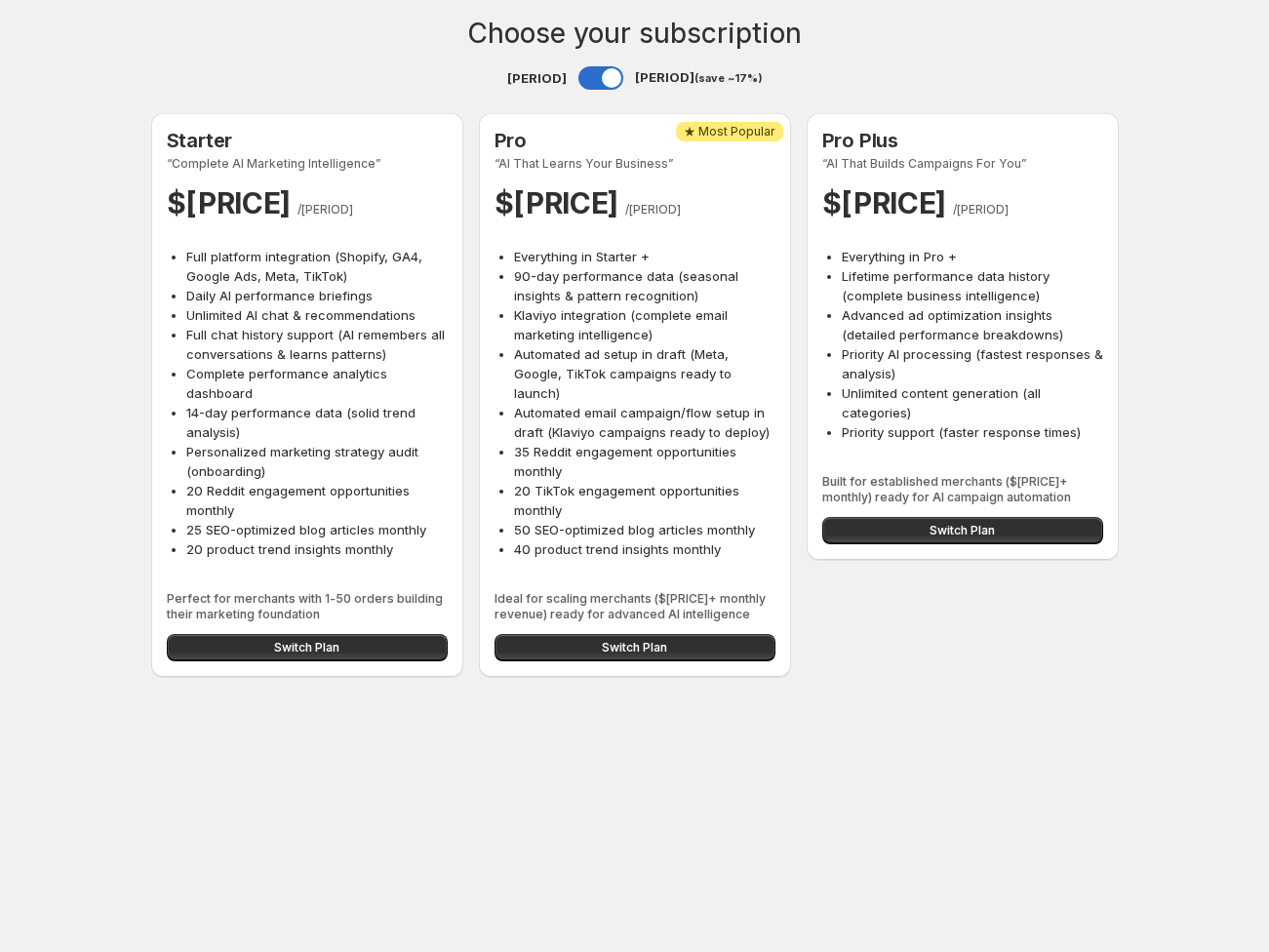 click at bounding box center [612, 78] 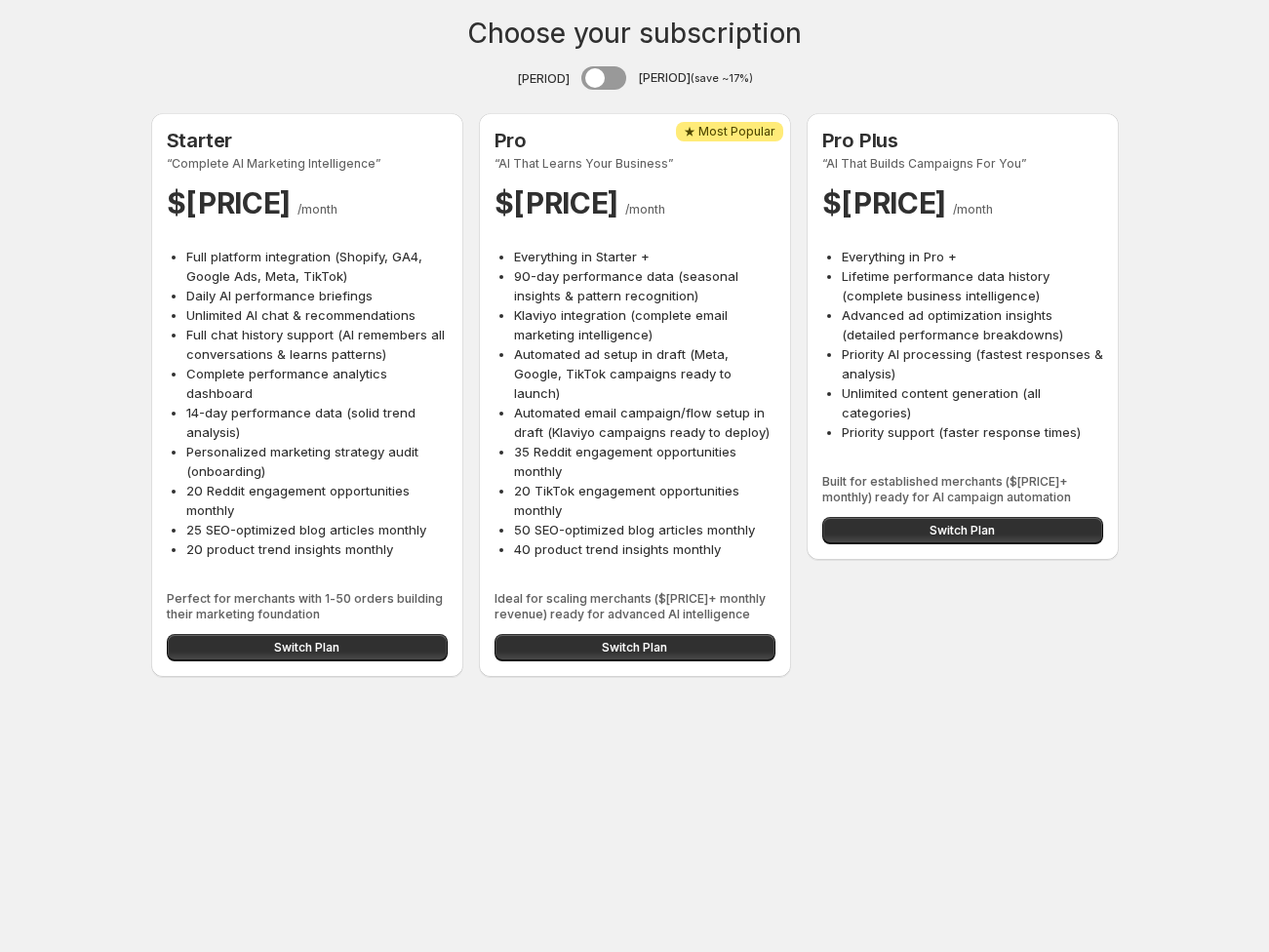 click at bounding box center (604, 78) 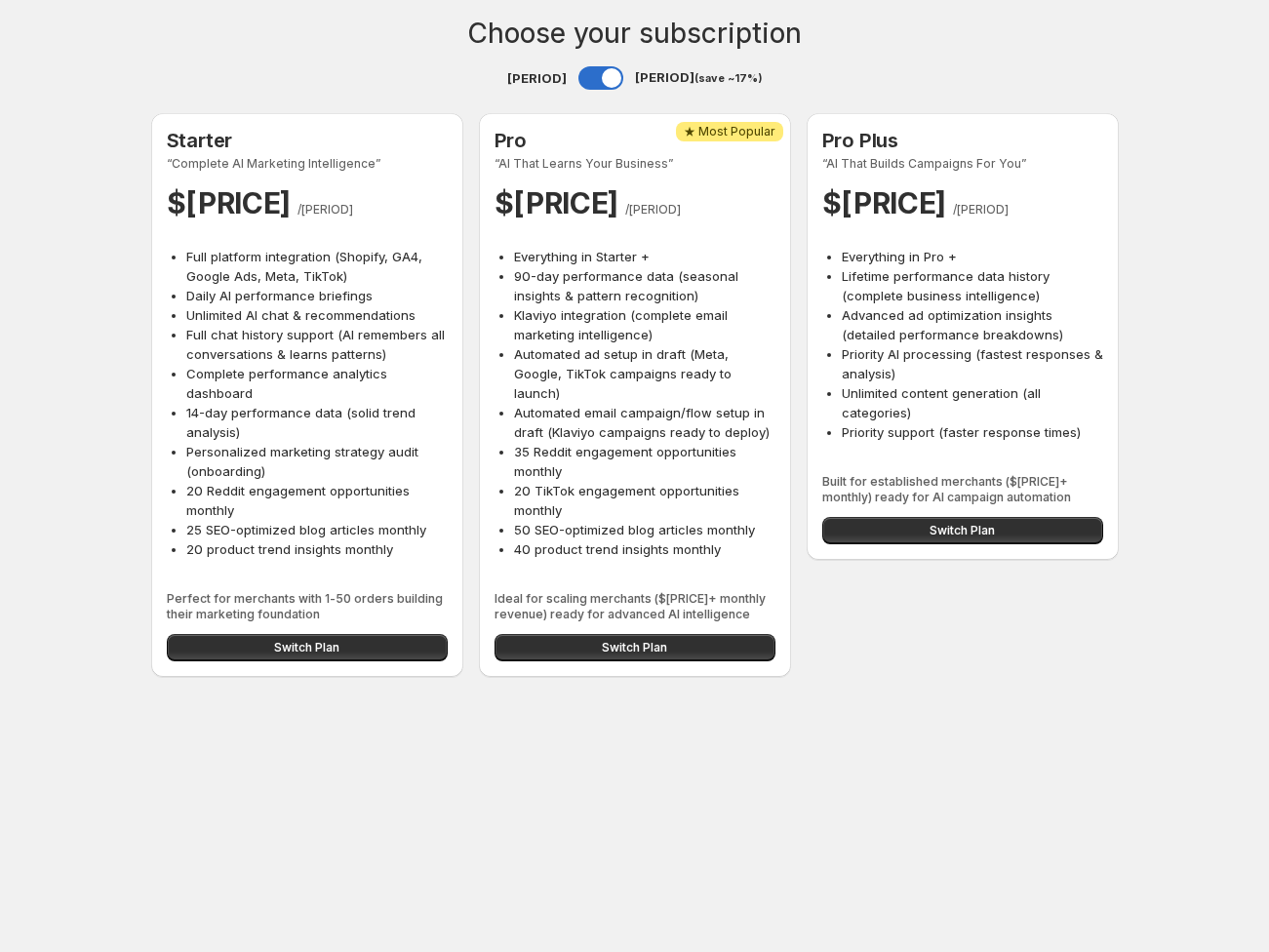 click at bounding box center [612, 78] 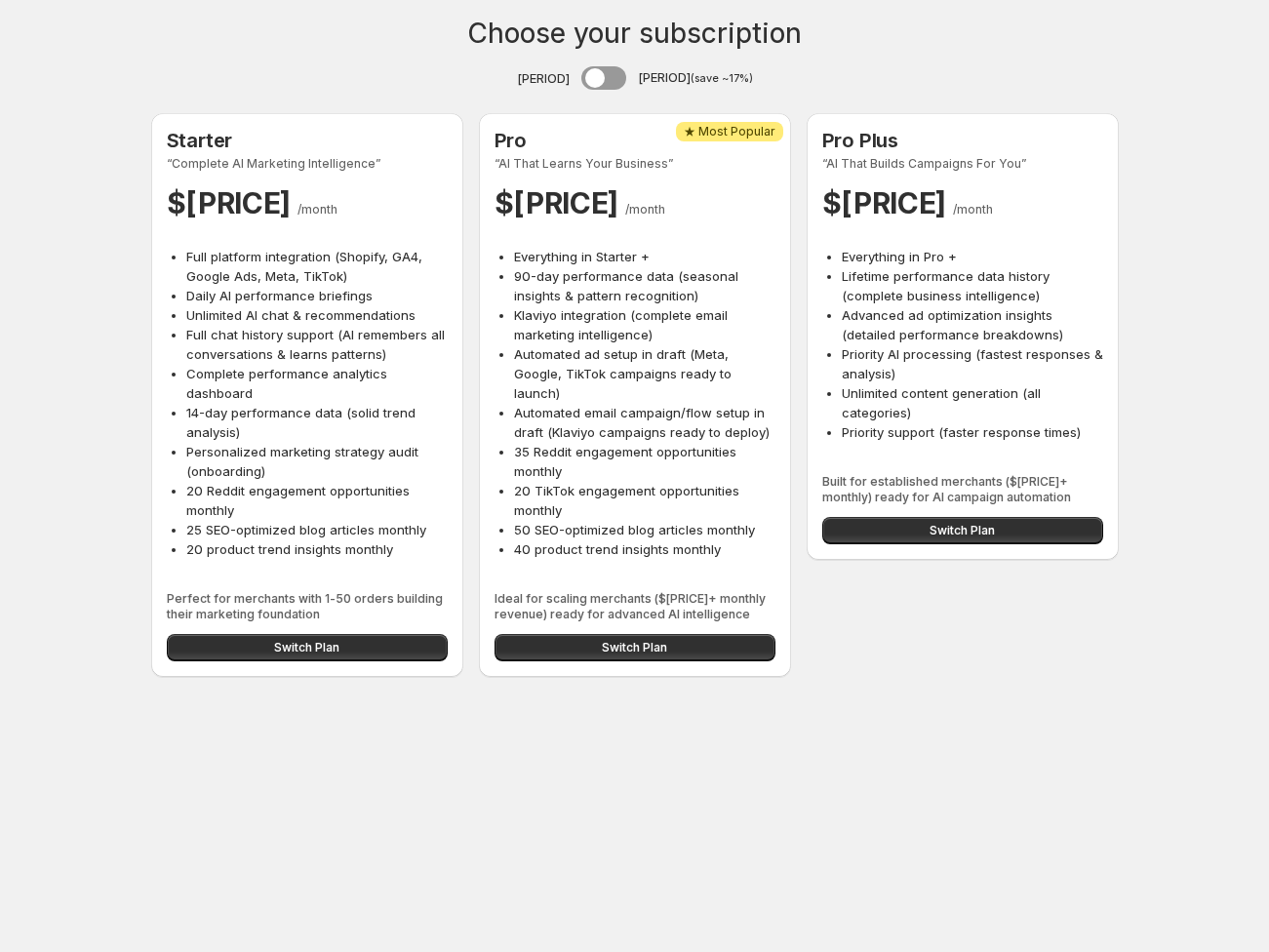 click at bounding box center [604, 78] 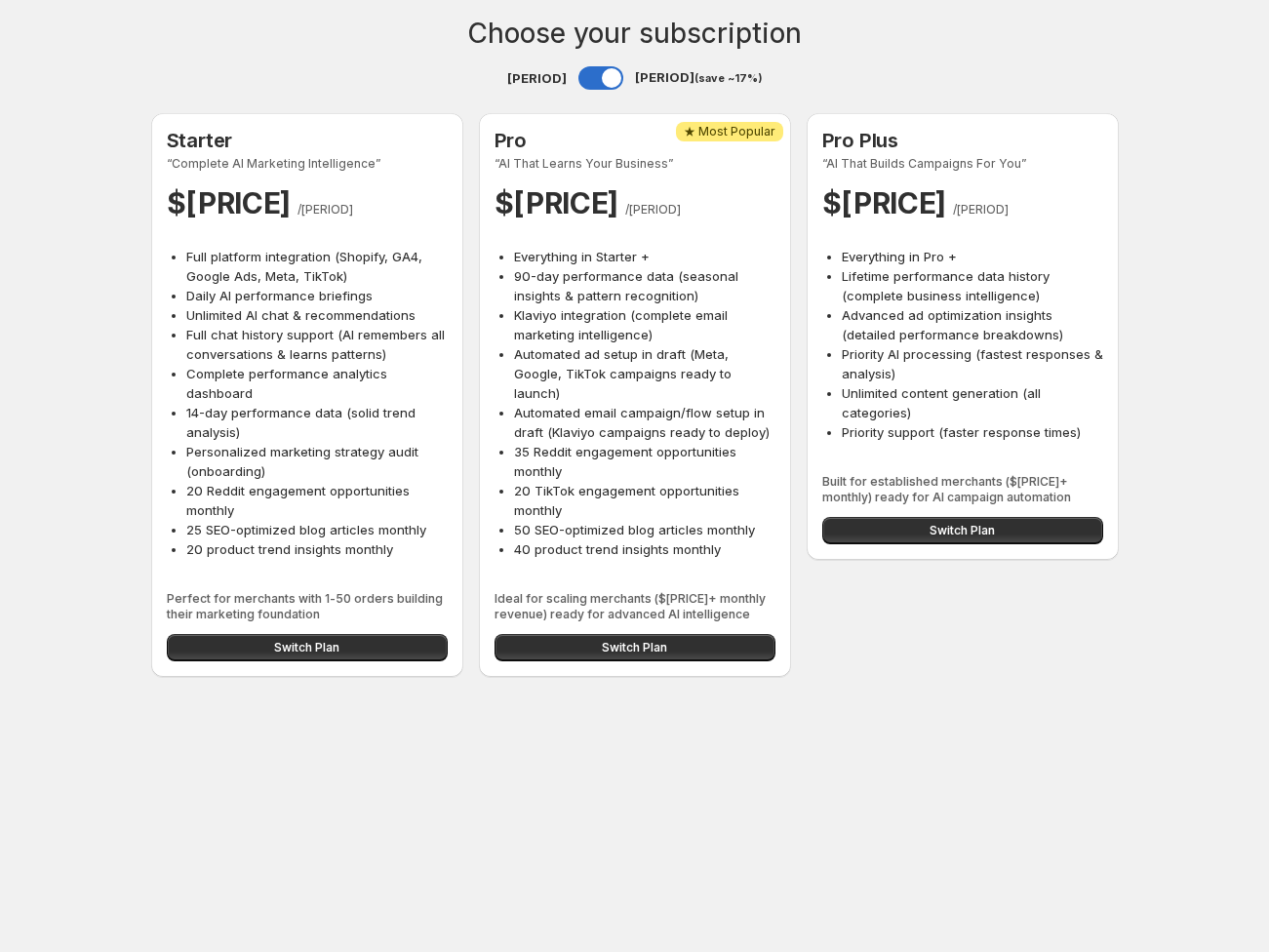 click on "Starter “Complete AI Marketing Intelligence” $ 399   /  year Full platform integration (Shopify, GA4, Google Ads, Meta, TikTok) Daily AI performance briefings Unlimited AI chat & recommendations Full chat history support (AI remembers all conversations & learns patterns) Complete performance analytics dashboard 14-day performance data (solid trend analysis) Personalized marketing strategy audit (onboarding) 20 Reddit engagement opportunities monthly 25 SEO-optimized blog articles monthly 20 product trend insights monthly Perfect for merchants with 1-50 orders building their marketing foundation Switch Plan" at bounding box center [307, 395] 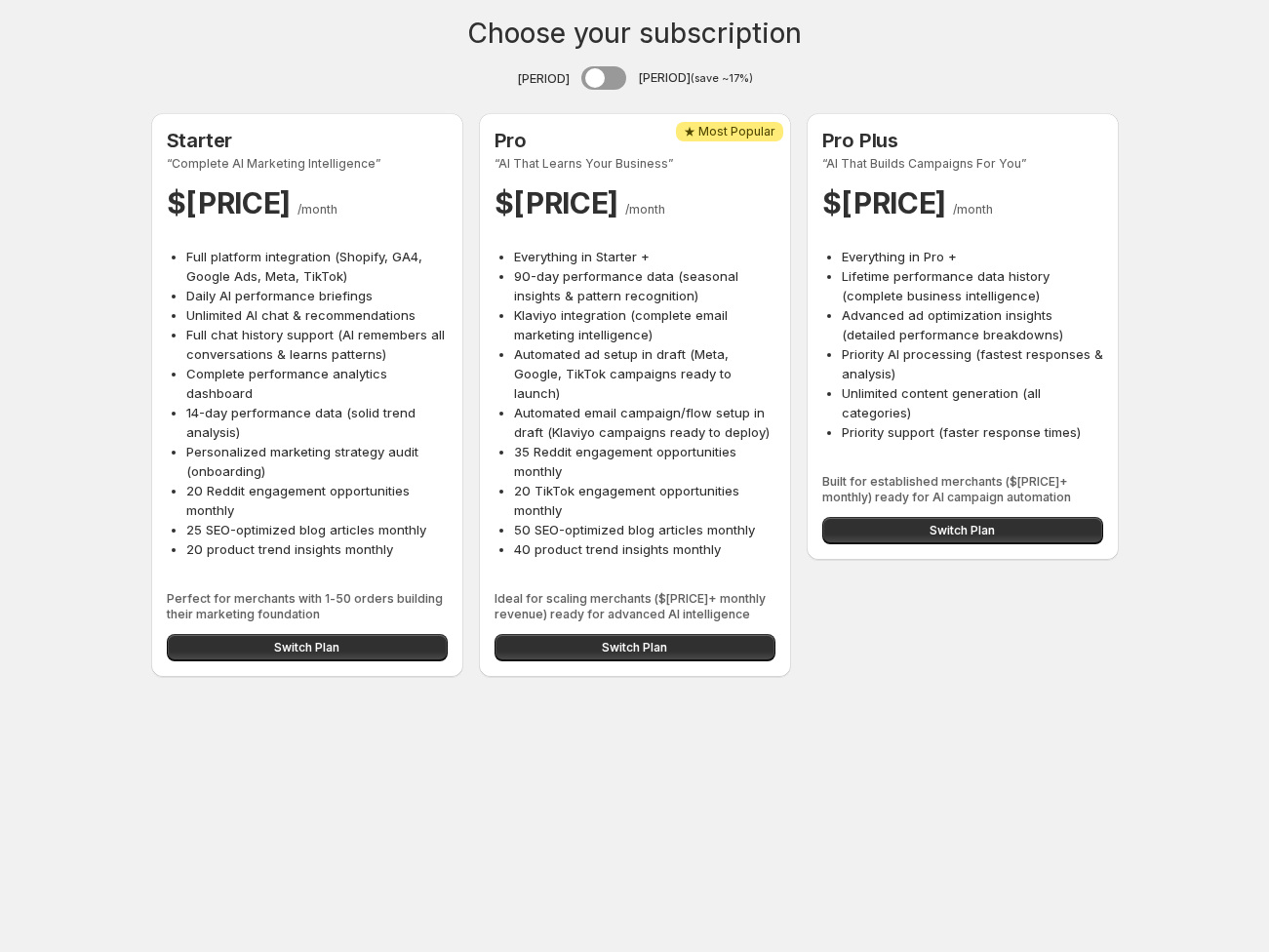 click on "Choose your subscription Monthly Annual  (save ~17%) Starter “Complete AI Marketing Intelligence” $ 39   /  month Full platform integration (Shopify, GA4, Google Ads, Meta, TikTok) Daily AI performance briefings Unlimited AI chat & recommendations Full chat history support (AI remembers all conversations & learns patterns) Complete performance analytics dashboard 14-day performance data (solid trend analysis) Personalized marketing strategy audit (onboarding) 20 Reddit engagement opportunities monthly 25 SEO-optimized blog articles monthly 20 product trend insights monthly Perfect for merchants with 1-50 orders building their marketing foundation Switch Plan Attention ★ Most Popular Pro “AI That Learns Your Business” $ 79   /  month Everything in Starter + 90-day performance data (seasonal insights & pattern recognition) Klaviyo integration (complete email marketing intelligence) Automated ad setup in draft (Meta, Google, TikTok campaigns ready to launch) 35 Reddit engagement opportunities monthly" at bounding box center (634, 350) 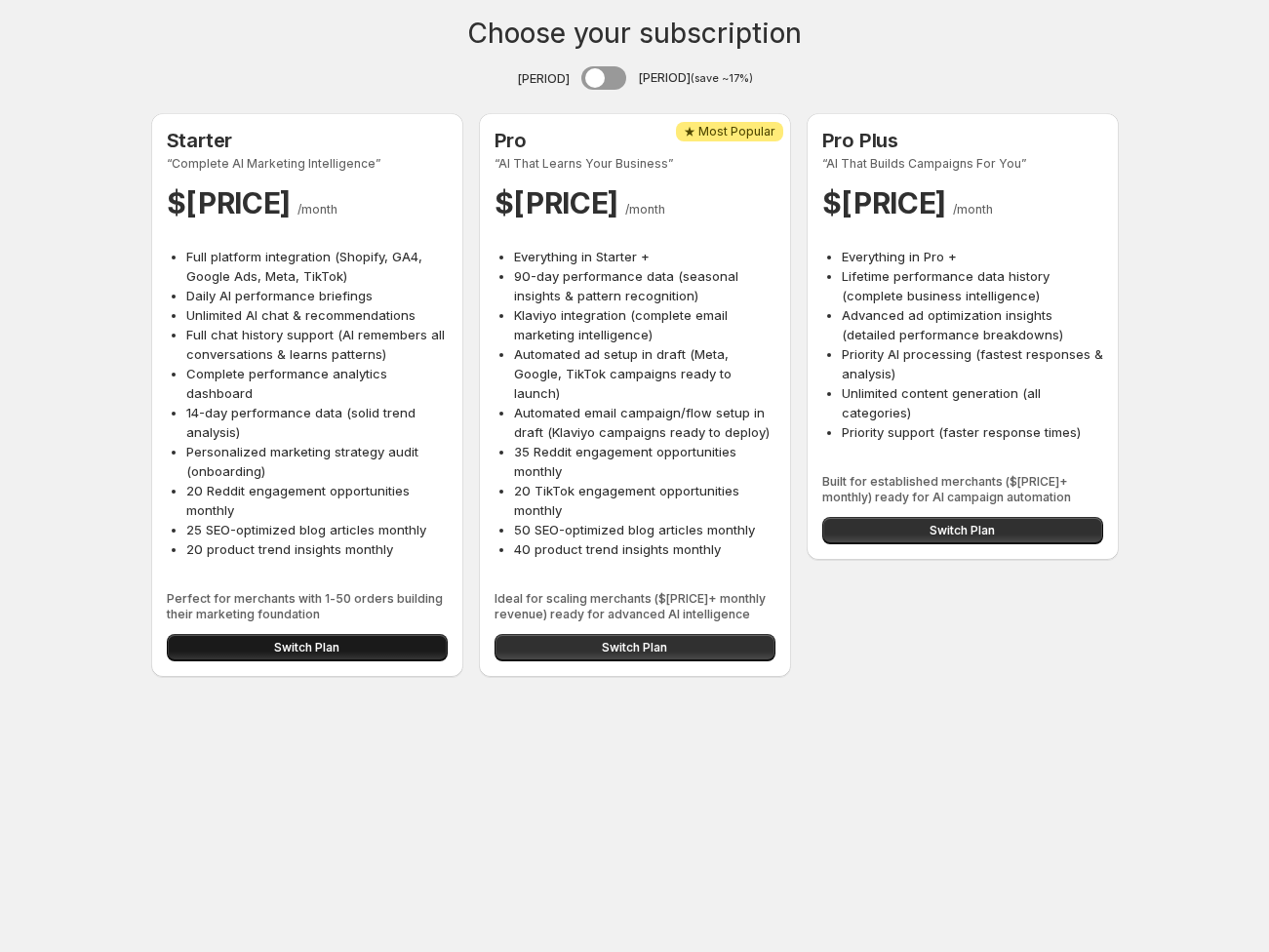 click on "Switch Plan" at bounding box center (307, 648) 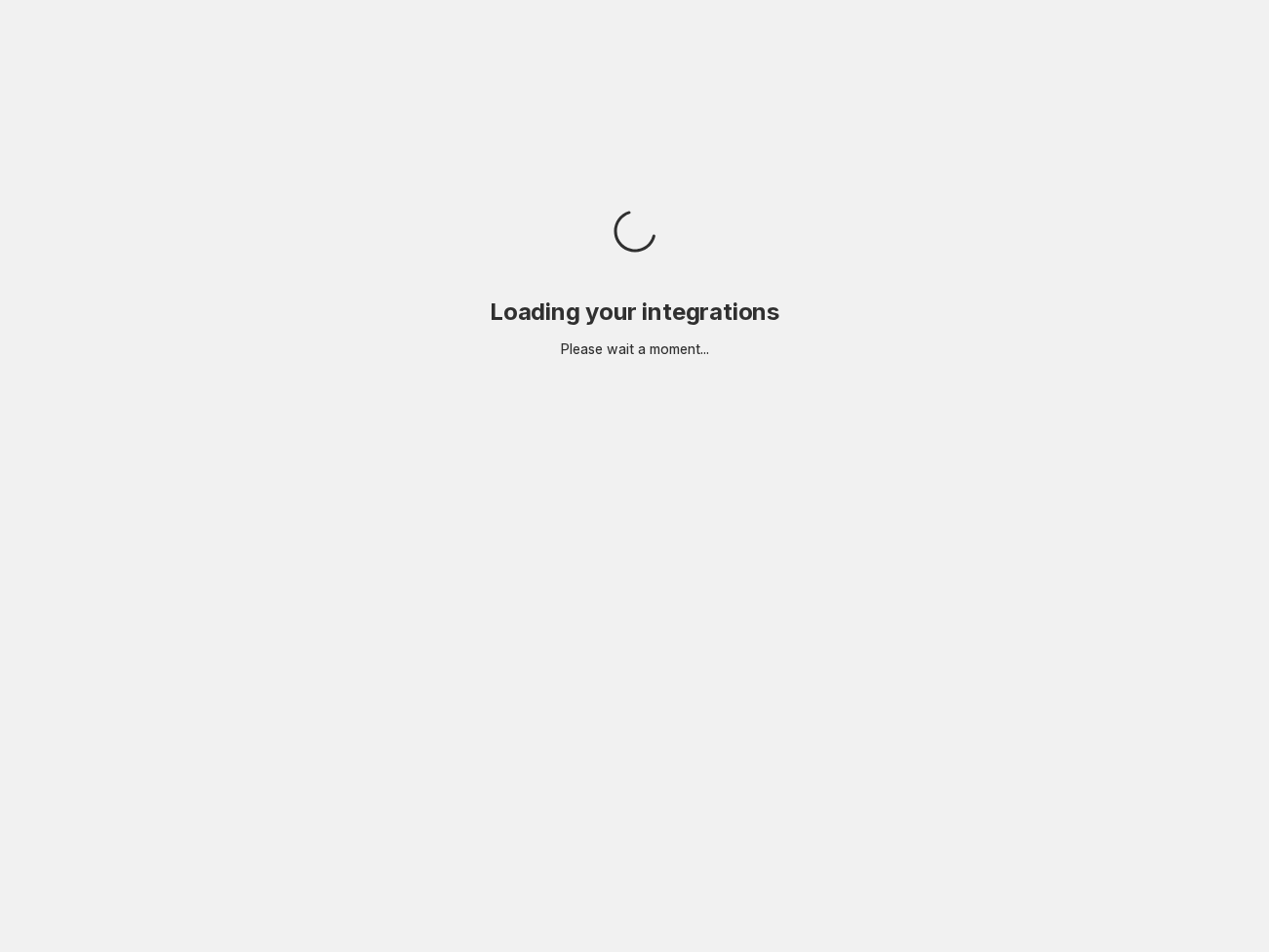 scroll, scrollTop: 0, scrollLeft: 0, axis: both 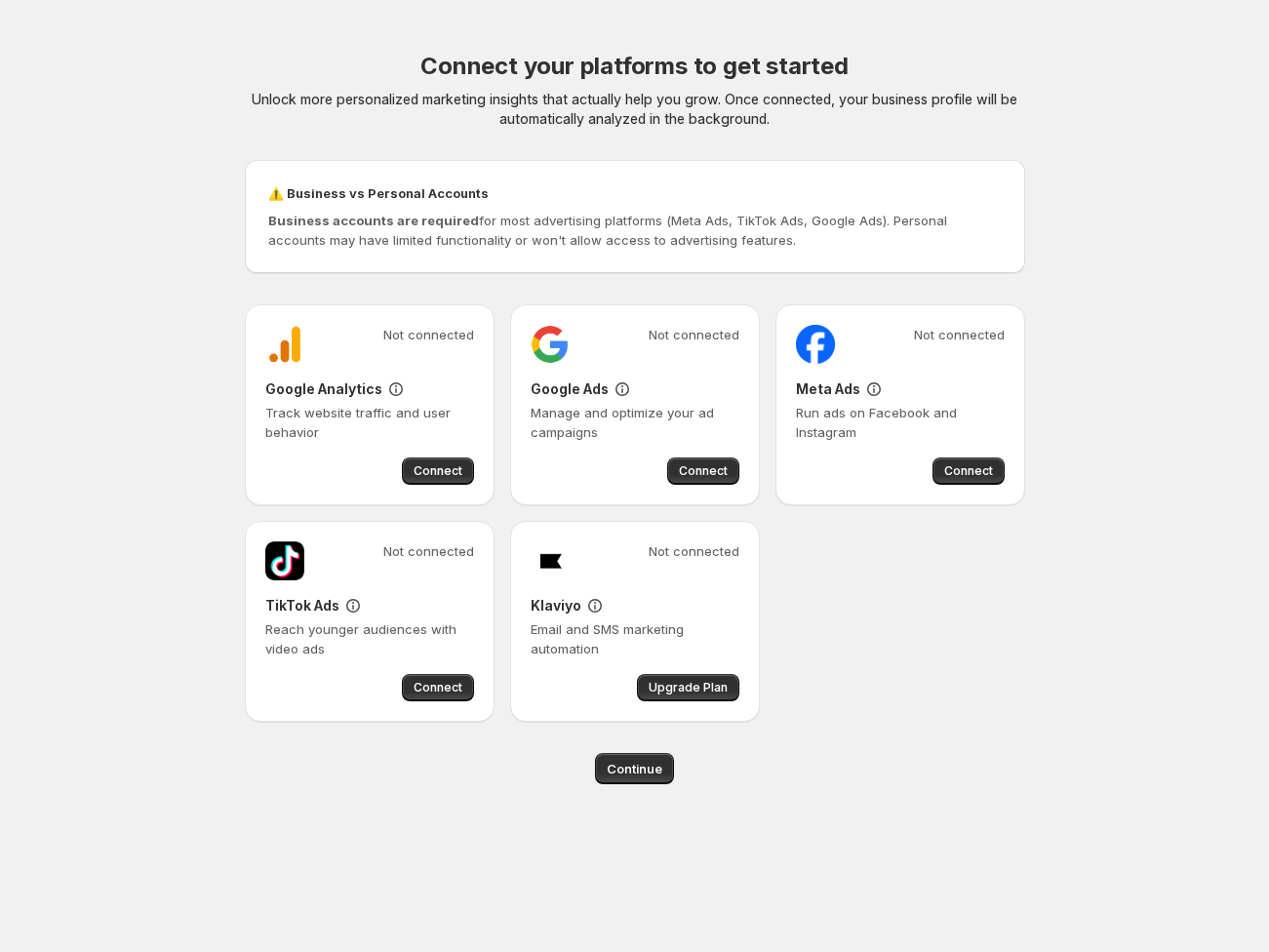 click on "Connect your platforms to get started Unlock more personalized marketing insights that actually help you grow. Once connected, your business profile will be automatically analyzed in the background. ⚠️ Business vs Personal Accounts Business accounts are required for most advertising platforms (Meta Ads, TikTok Ads, Google Ads). Personal accounts may have limited functionality or won't allow access to advertising features. Not connected Google Analytics Track website traffic and user behavior Connect Not connected Google Ads Manage and optimize your ad campaigns Connect Not connected Meta Ads Run ads on Facebook and Instagram Connect Not connected TikTok Ads Reach younger audiences with video ads Connect Not connected Klaviyo Email and SMS marketing automation Upgrade Plan Continue" at bounding box center (634, 476) 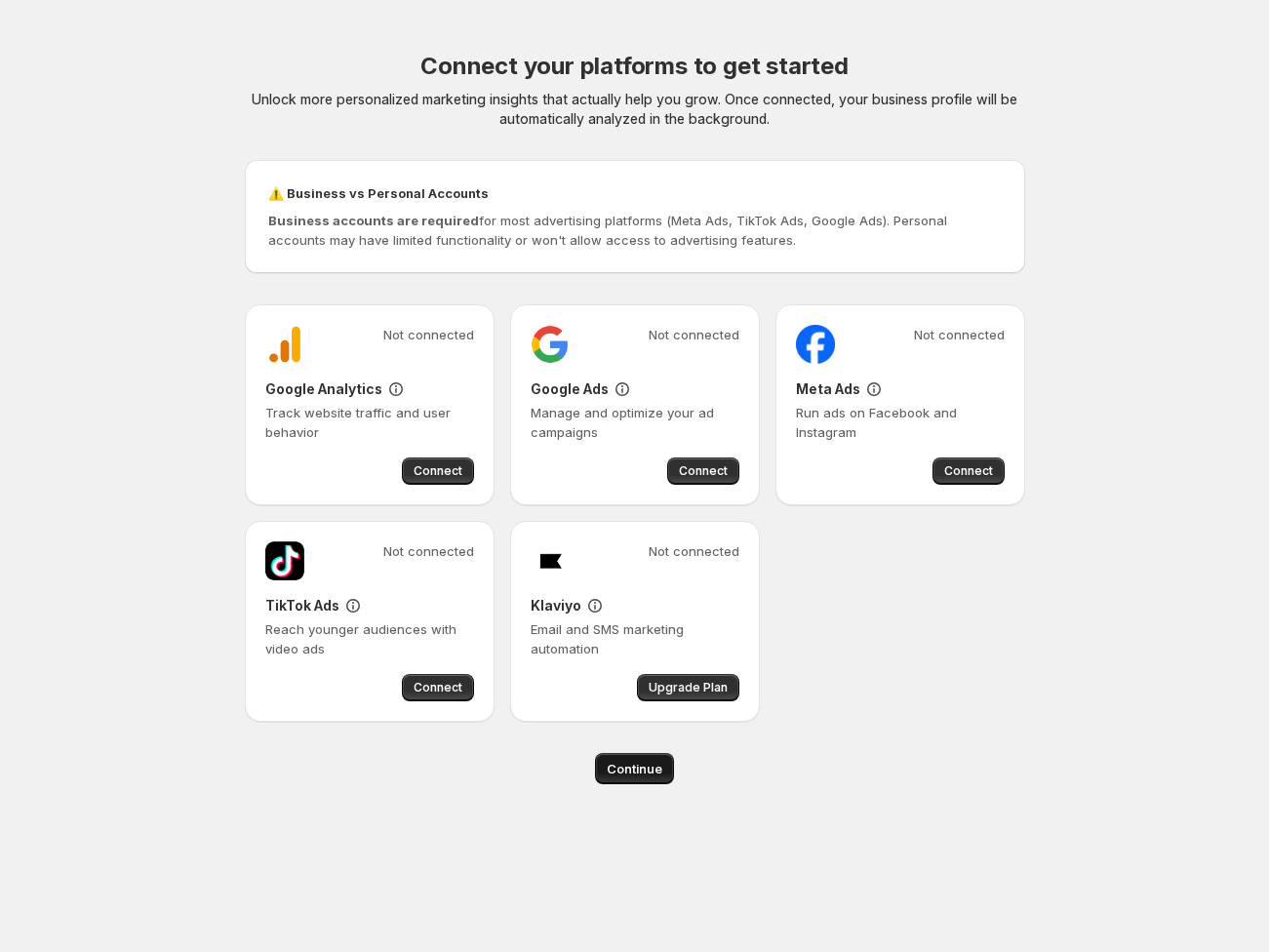 click on "Continue" at bounding box center [634, 769] 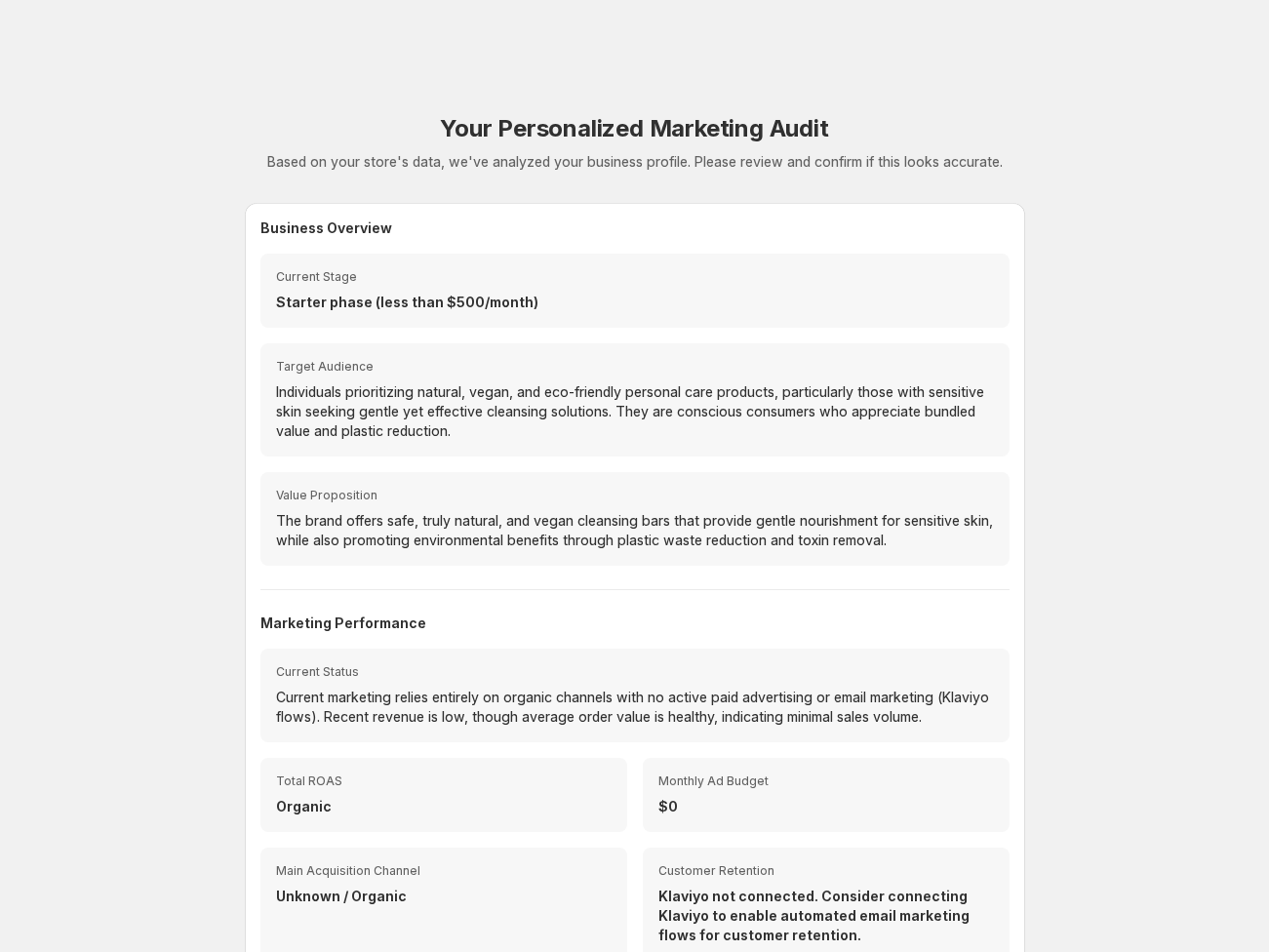 click on "Your Personalized Marketing Audit Based on your store's data, we've analyzed your business profile. Please review and confirm if this looks accurate. Business Overview Current Stage Starter phase (less than $500/month) Target Audience Individuals prioritizing natural, vegan, and eco-friendly personal care products, particularly those with sensitive skin seeking gentle yet effective cleansing solutions. They are conscious consumers who appreciate bundled value and plastic reduction. Value Proposition The brand offers safe, truly natural, and vegan cleansing bars that provide gentle nourishment for sensitive skin, while also promoting environmental benefits through plastic waste reduction and toxin removal. Marketing Performance Current Status Current marketing relies entirely on organic channels with no active paid advertising or email marketing (Klaviyo flows). Recent revenue is low, though average order value is healthy, indicating minimal sales volume. Total ROAS Organic Monthly Ad Budget $0 Edit Details" at bounding box center [634, 476] 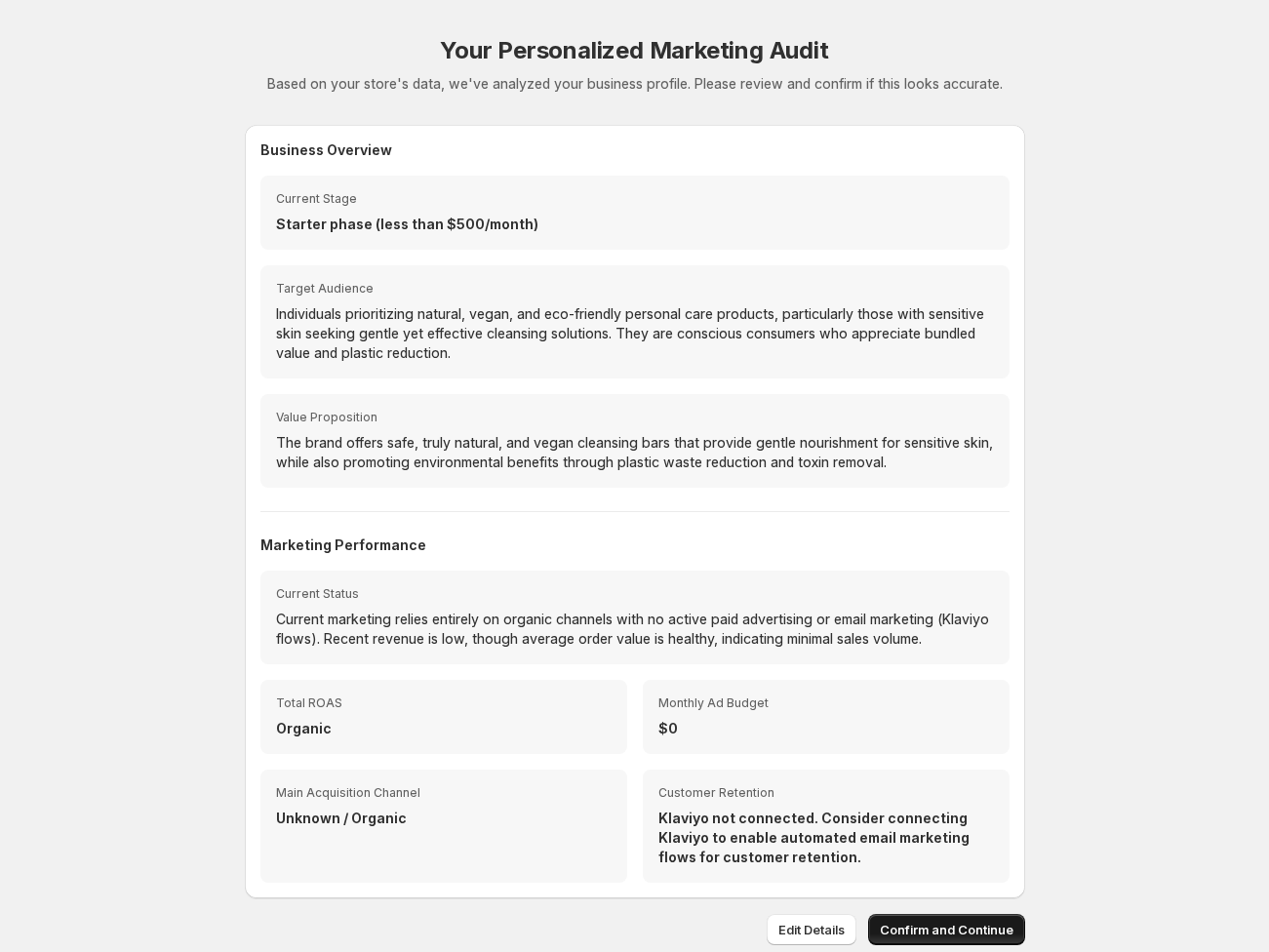 click on "Confirm and Continue" at bounding box center (946, 930) 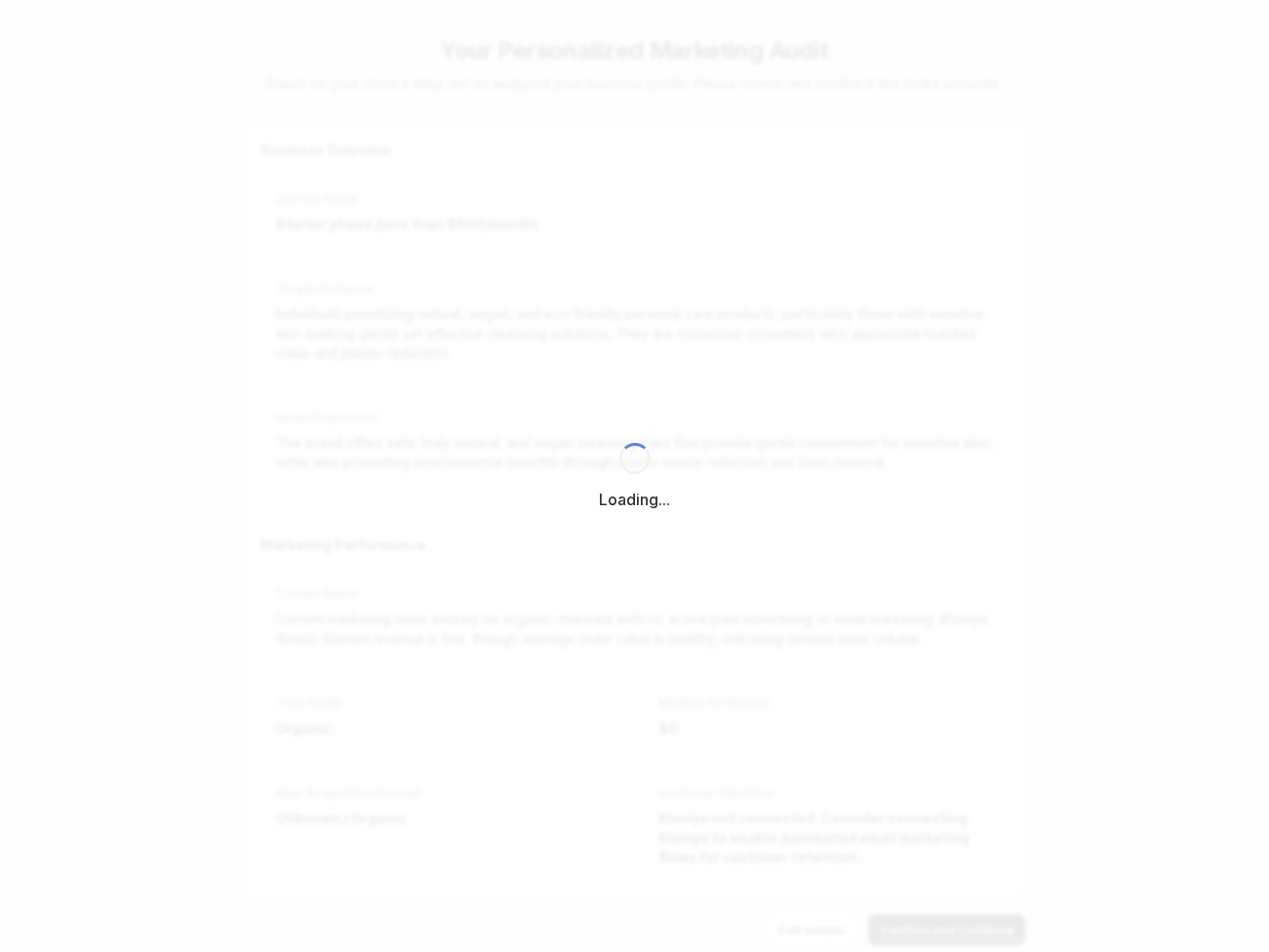 select on "*********" 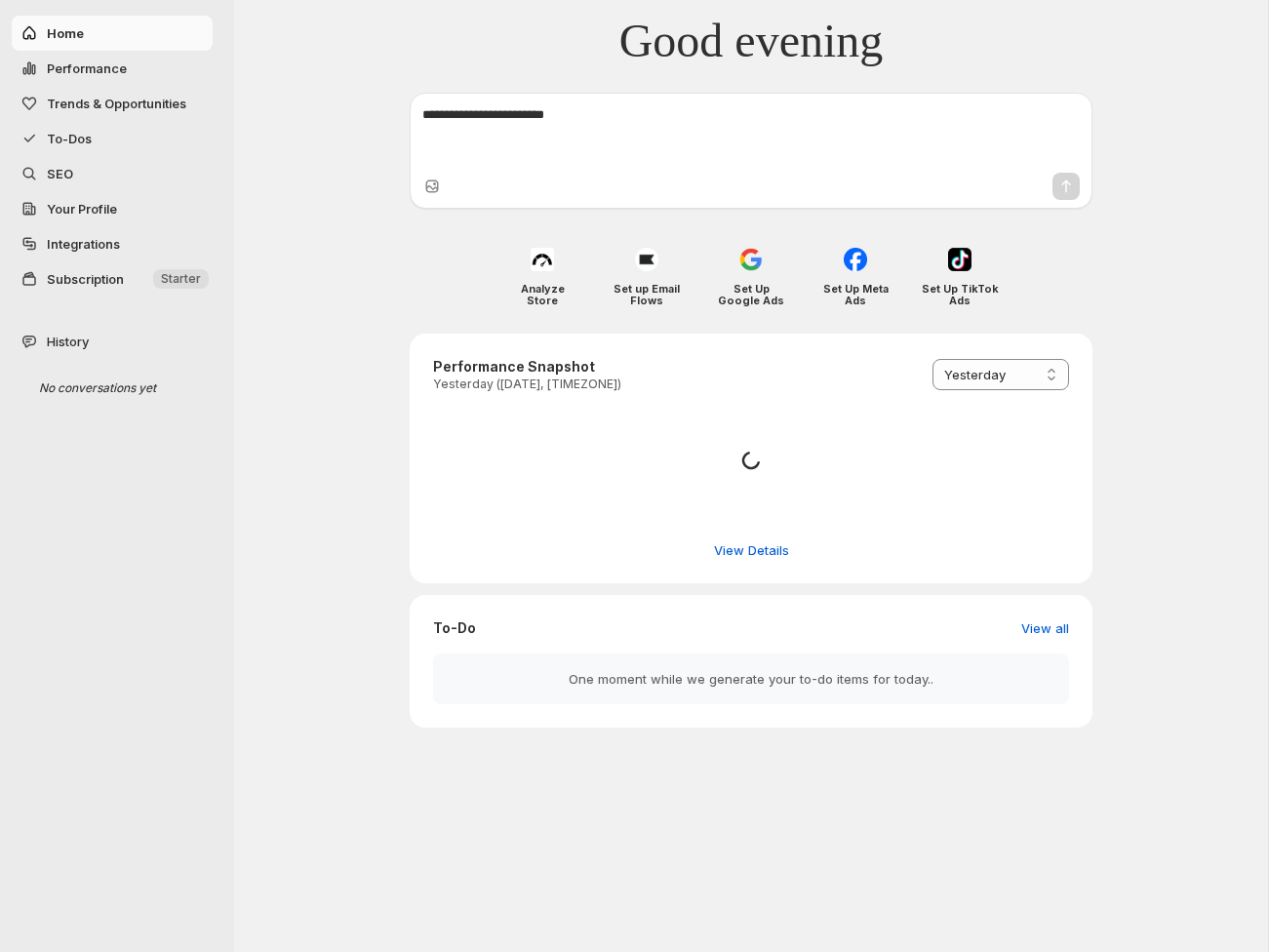 scroll, scrollTop: 0, scrollLeft: 0, axis: both 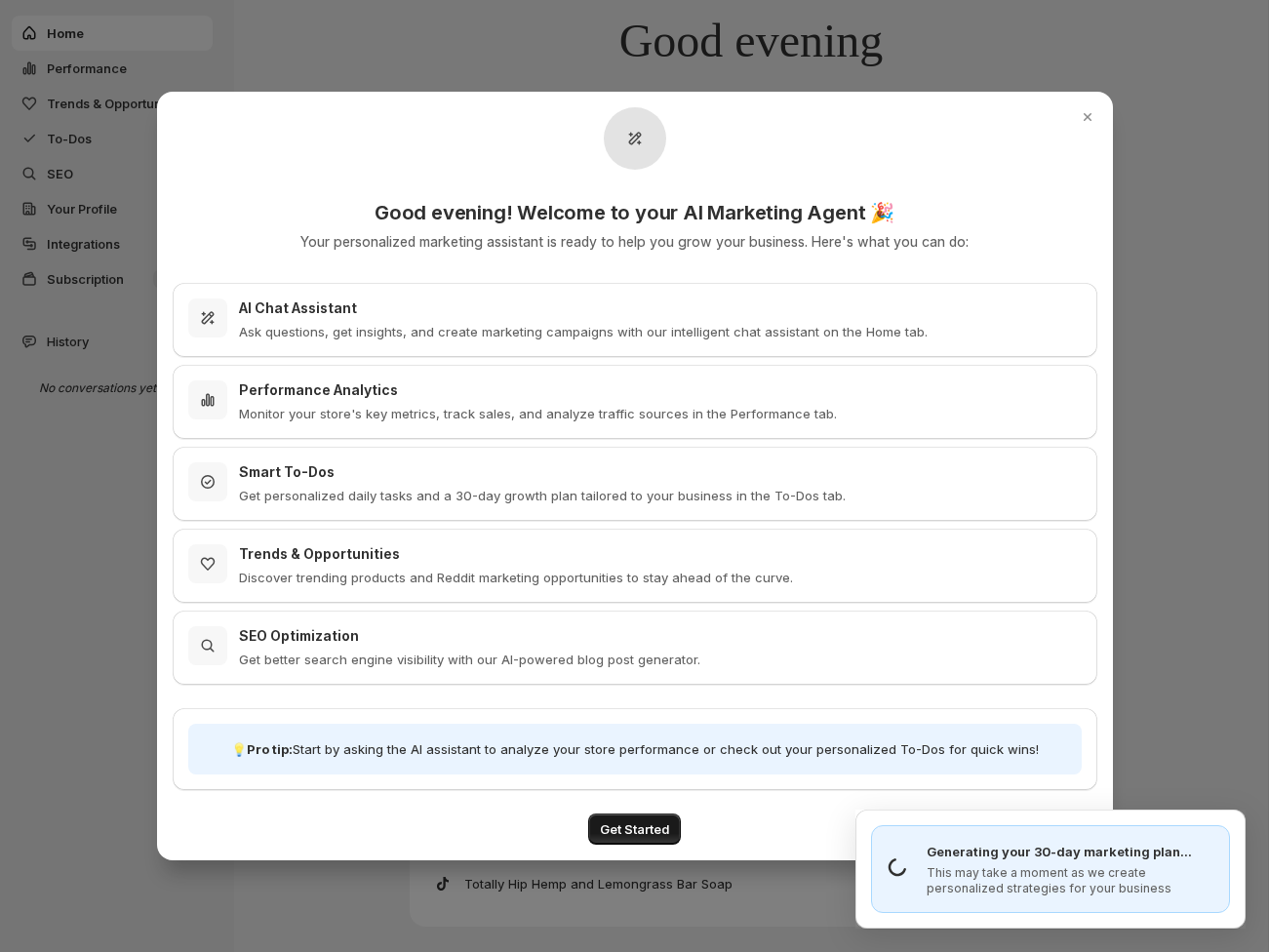 click on "Get Started" at bounding box center [634, 829] 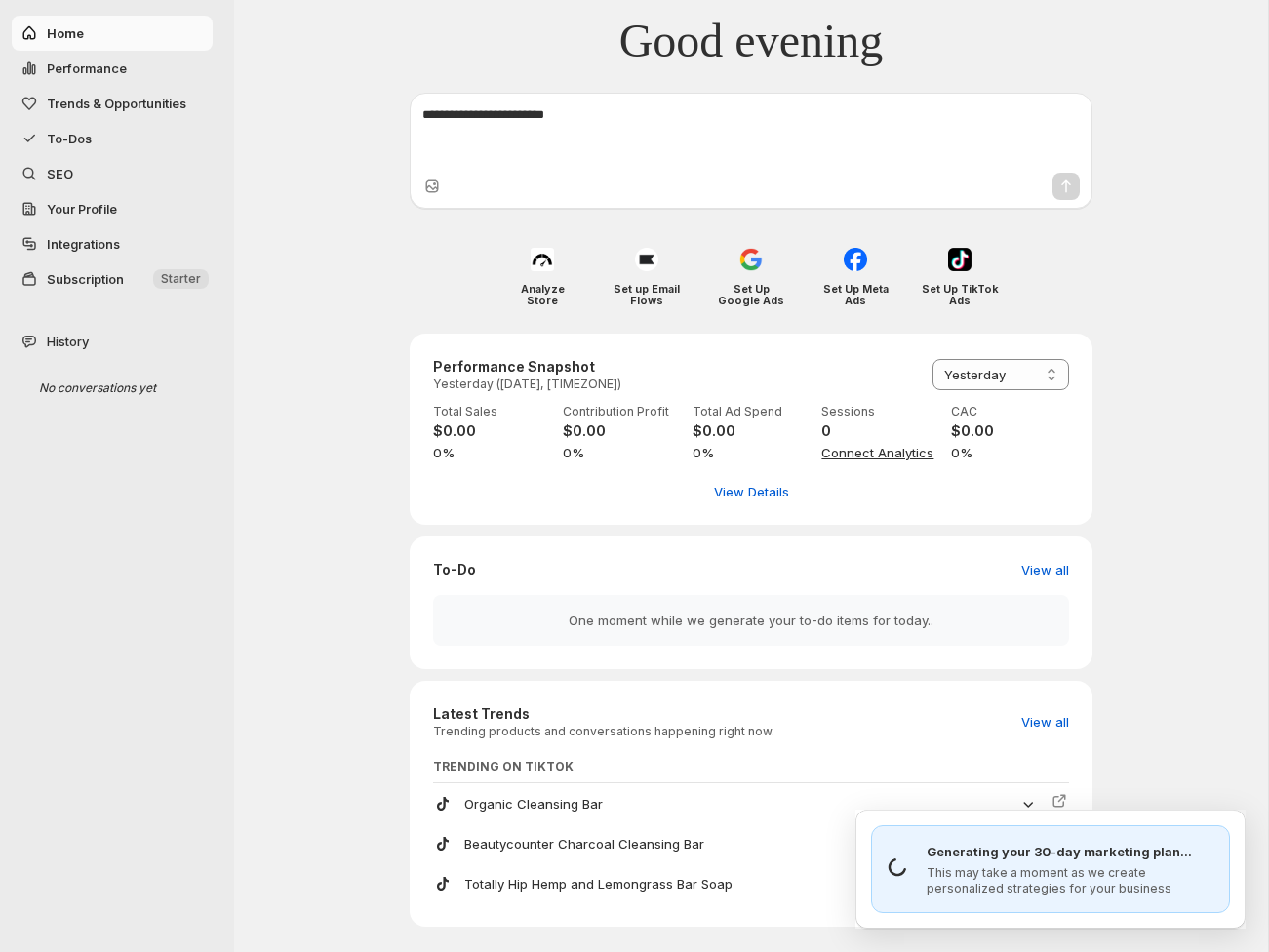 click on "Subscription" at bounding box center [98, 279] 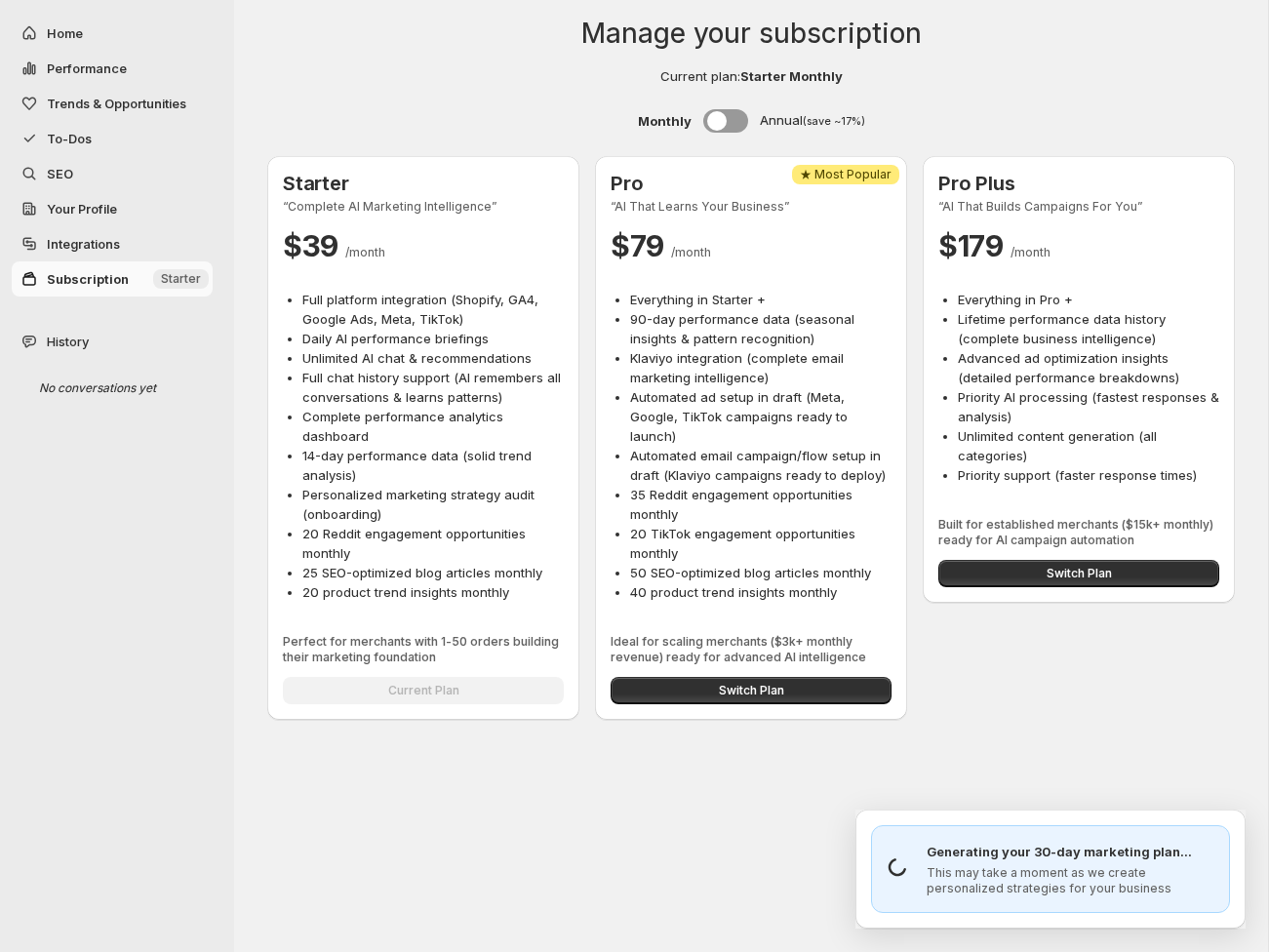 type 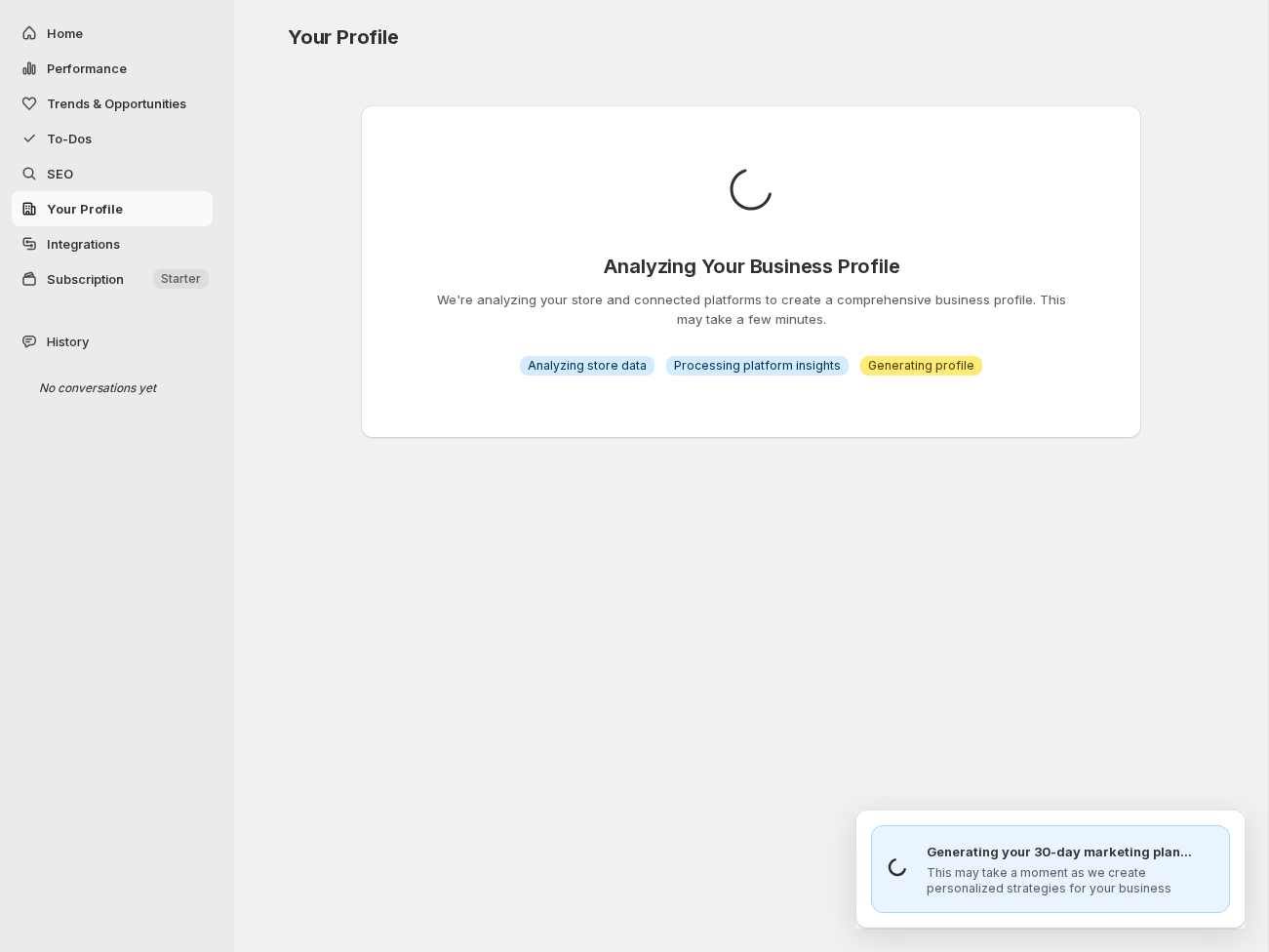 click on "Subscription" at bounding box center (85, 279) 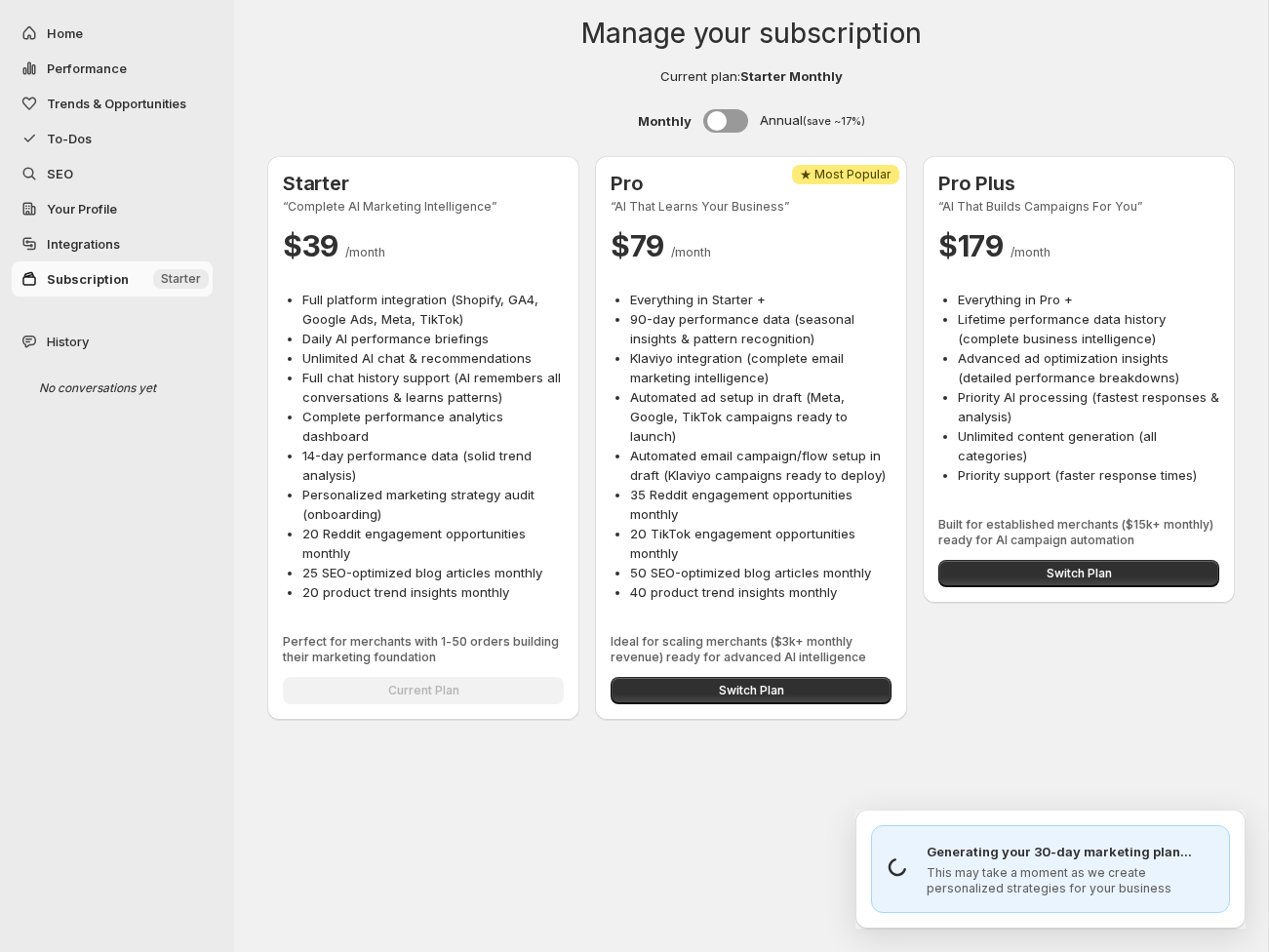 click on "Integrations" at bounding box center (83, 244) 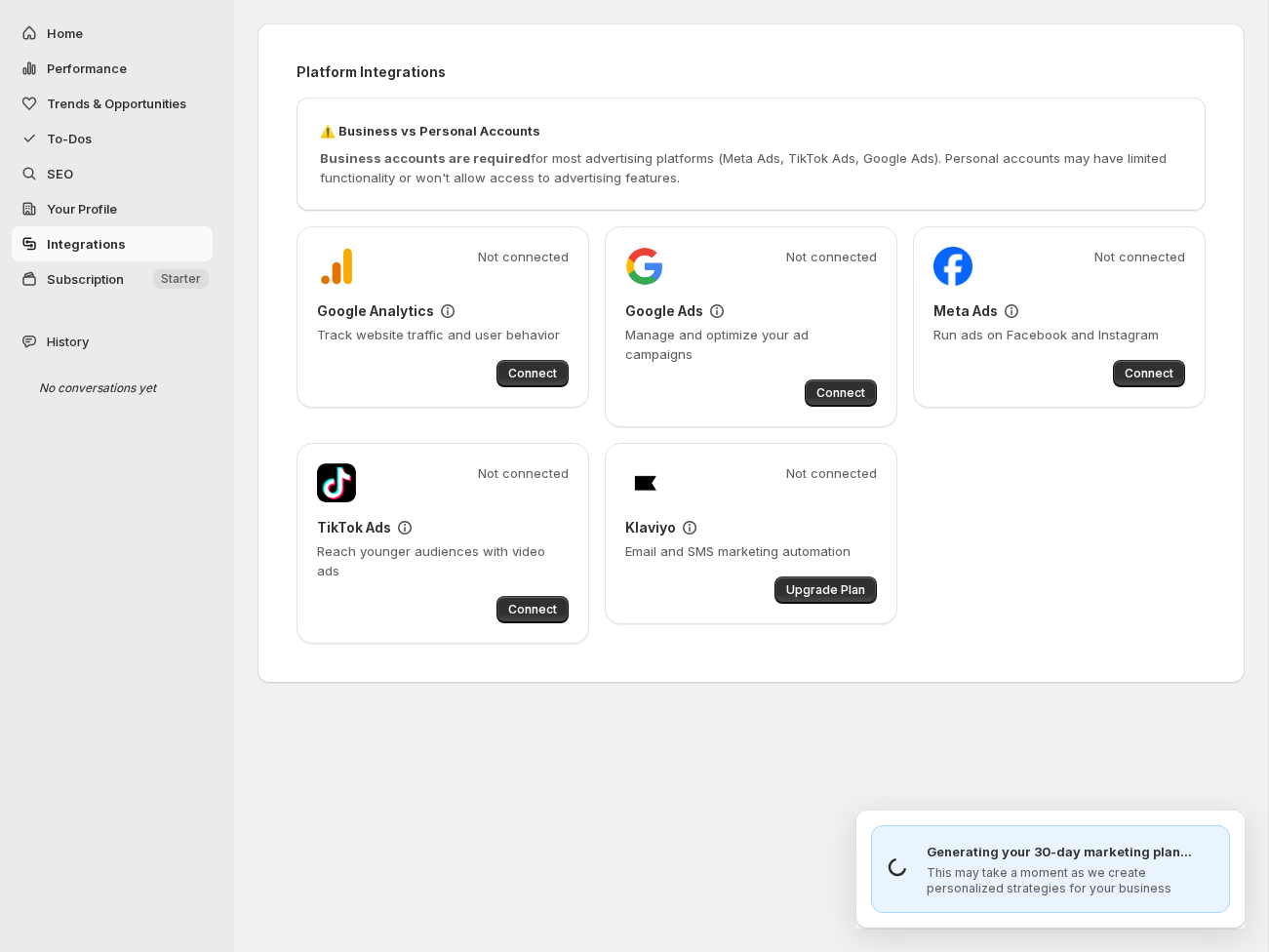 click on "Your Profile" at bounding box center (128, 209) 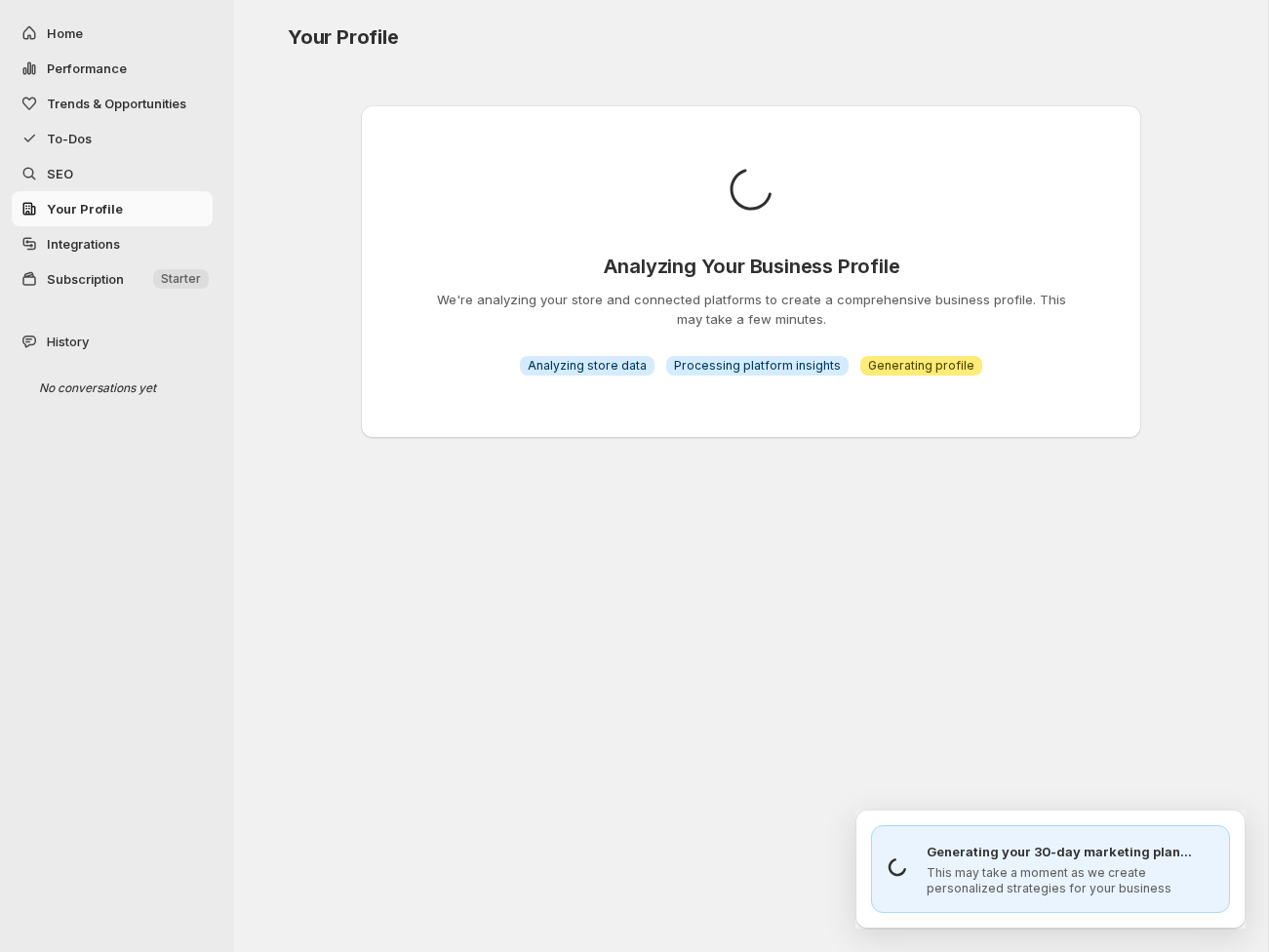 click on "Home" at bounding box center (128, 33) 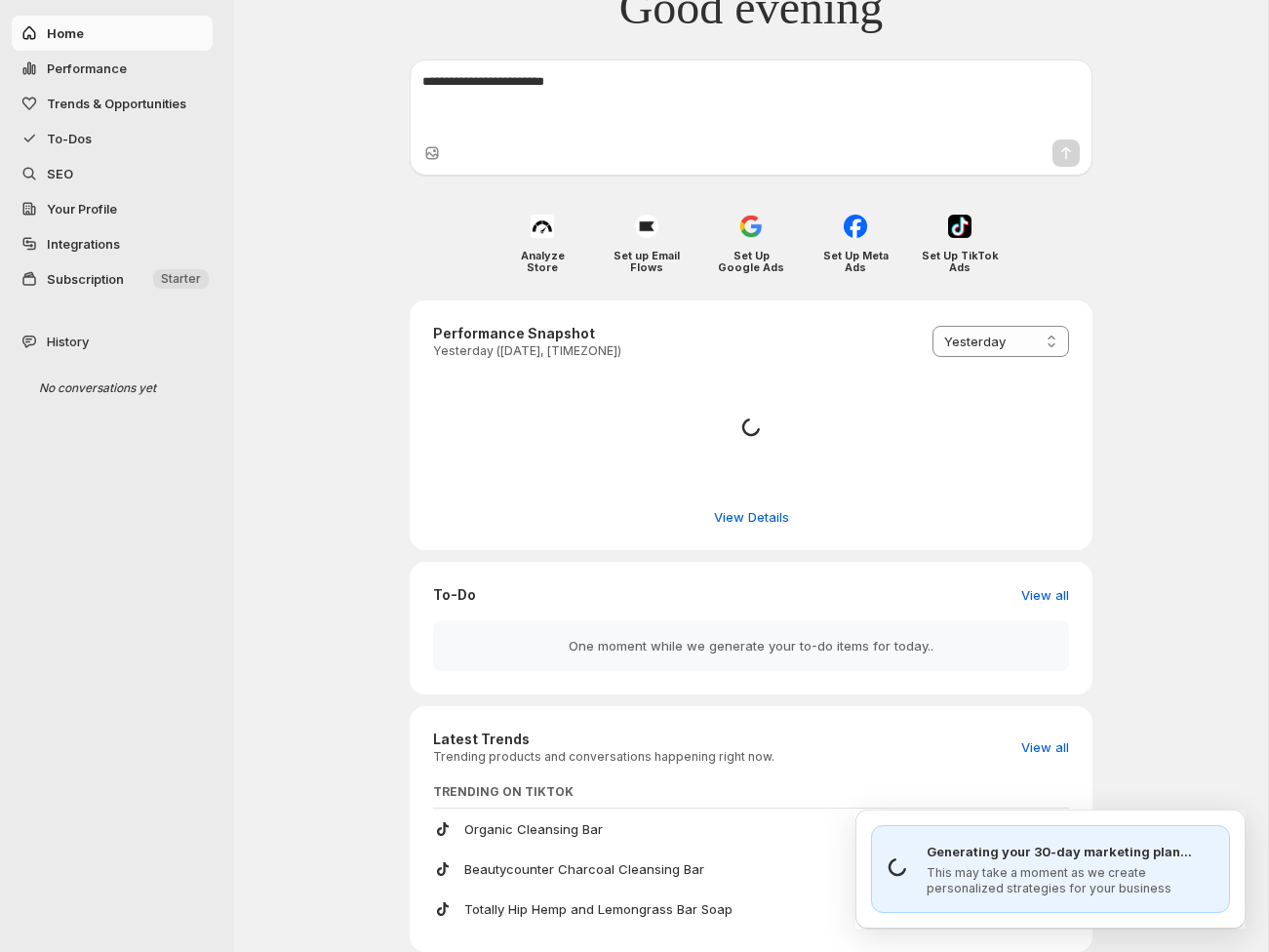 scroll, scrollTop: 0, scrollLeft: 0, axis: both 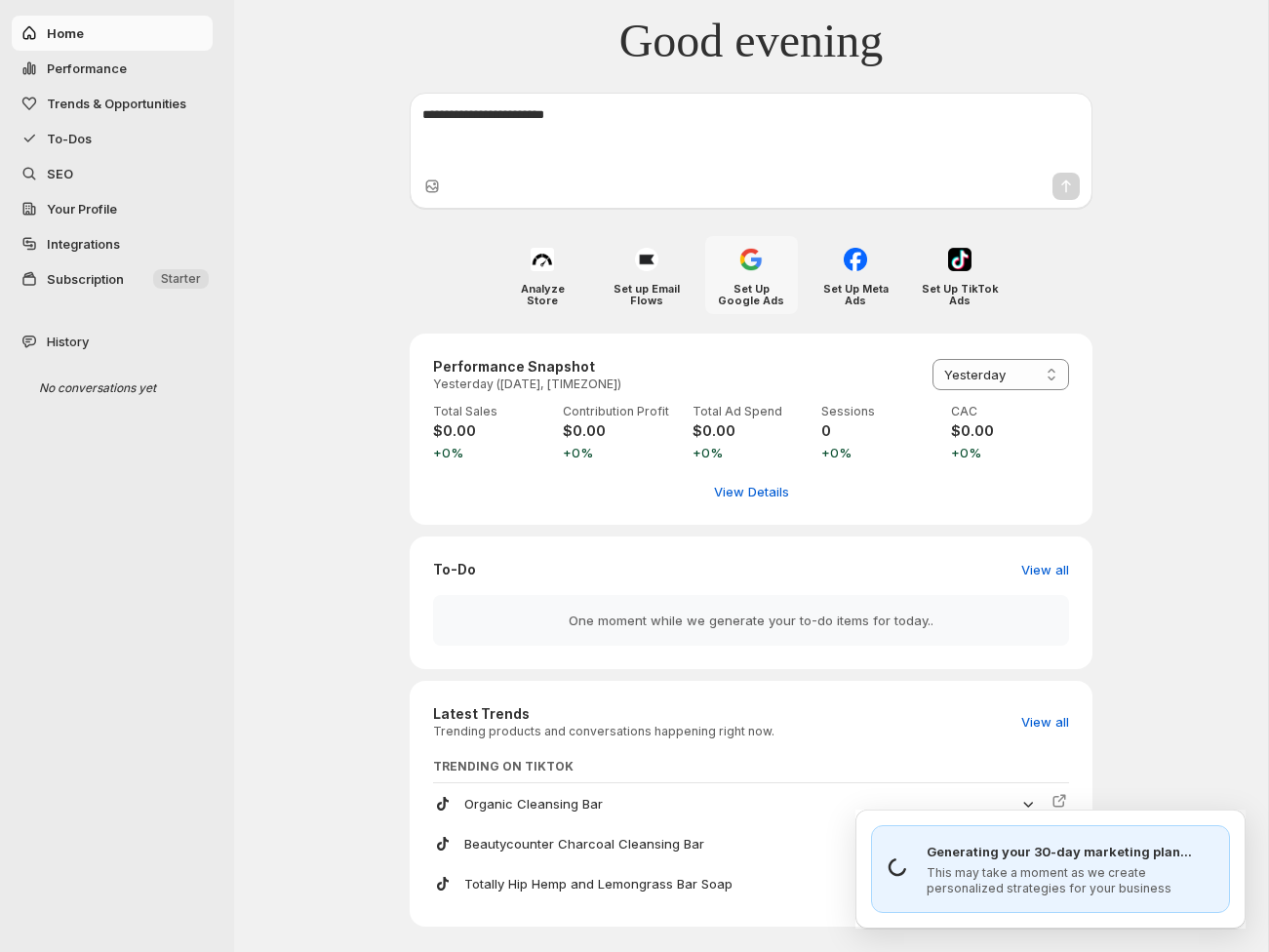 click on "Set Up Google Ads" at bounding box center (751, 295) 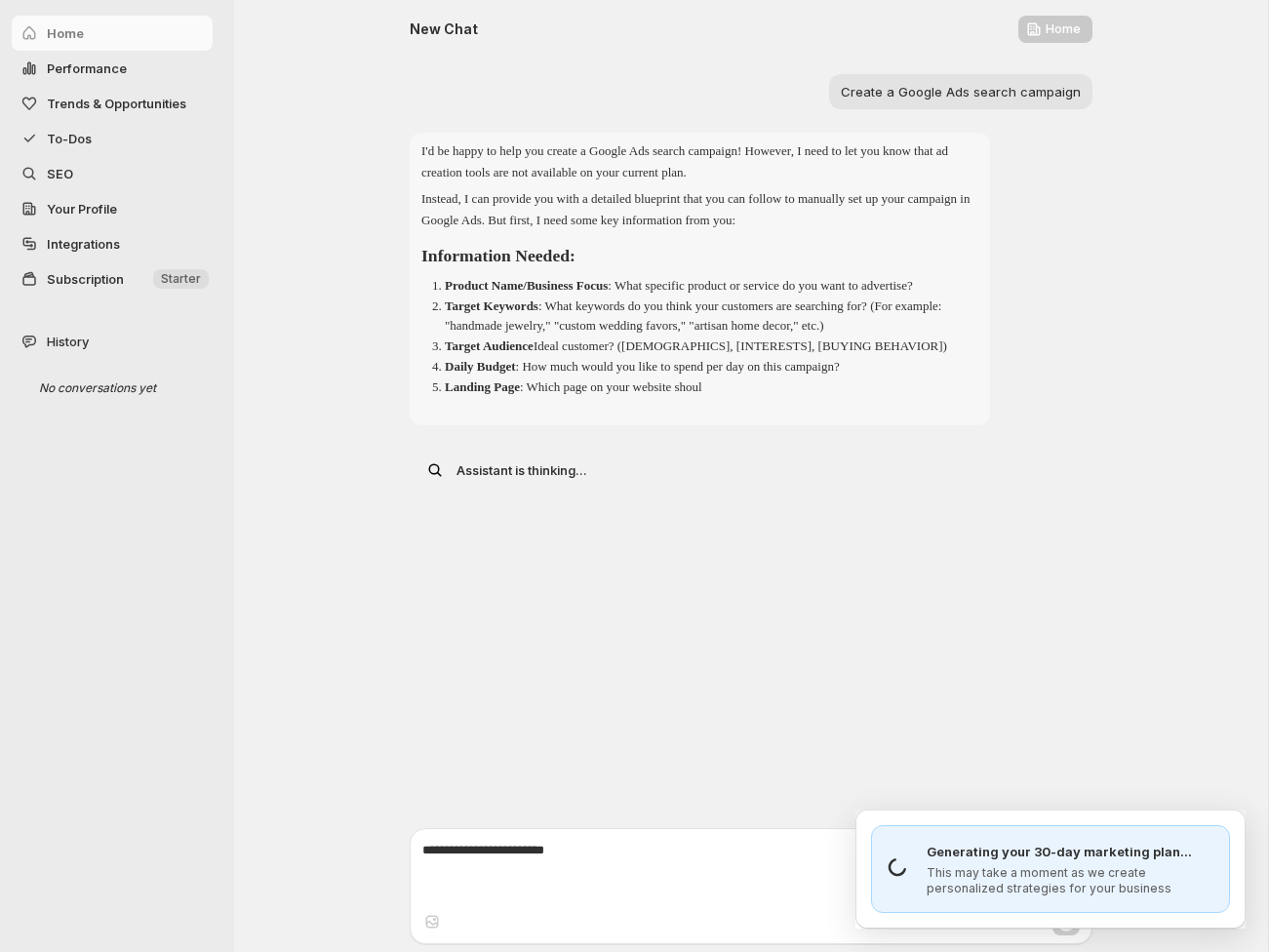 click on "New Chat Home Create a Google Ads search campaign I'd be happy to help you create a Google Ads search campaign! However, I need to let you know that ad creation tools are not available on your current plan.
Instead, I can provide you with a detailed blueprint that you can follow to manually set up your campaign in Google Ads. But first, I need some key information from you:
Information Needed:
Product Name/Business Focus : What specific product or service do you want to advertise?
Target Keywords : What keywords do you think your customers are searching for? (For example: "handmade jewelry," "custom wedding favors," "artisan home decor," etc.)
Target Audience : Who is your ideal customer? (Demographics, interests, buying behavior)
Daily Budget : How much would you like to spend per day on this campaign?
Landing Page : Which page on your website shoul
Assistant is thinking..." at bounding box center [751, 410] 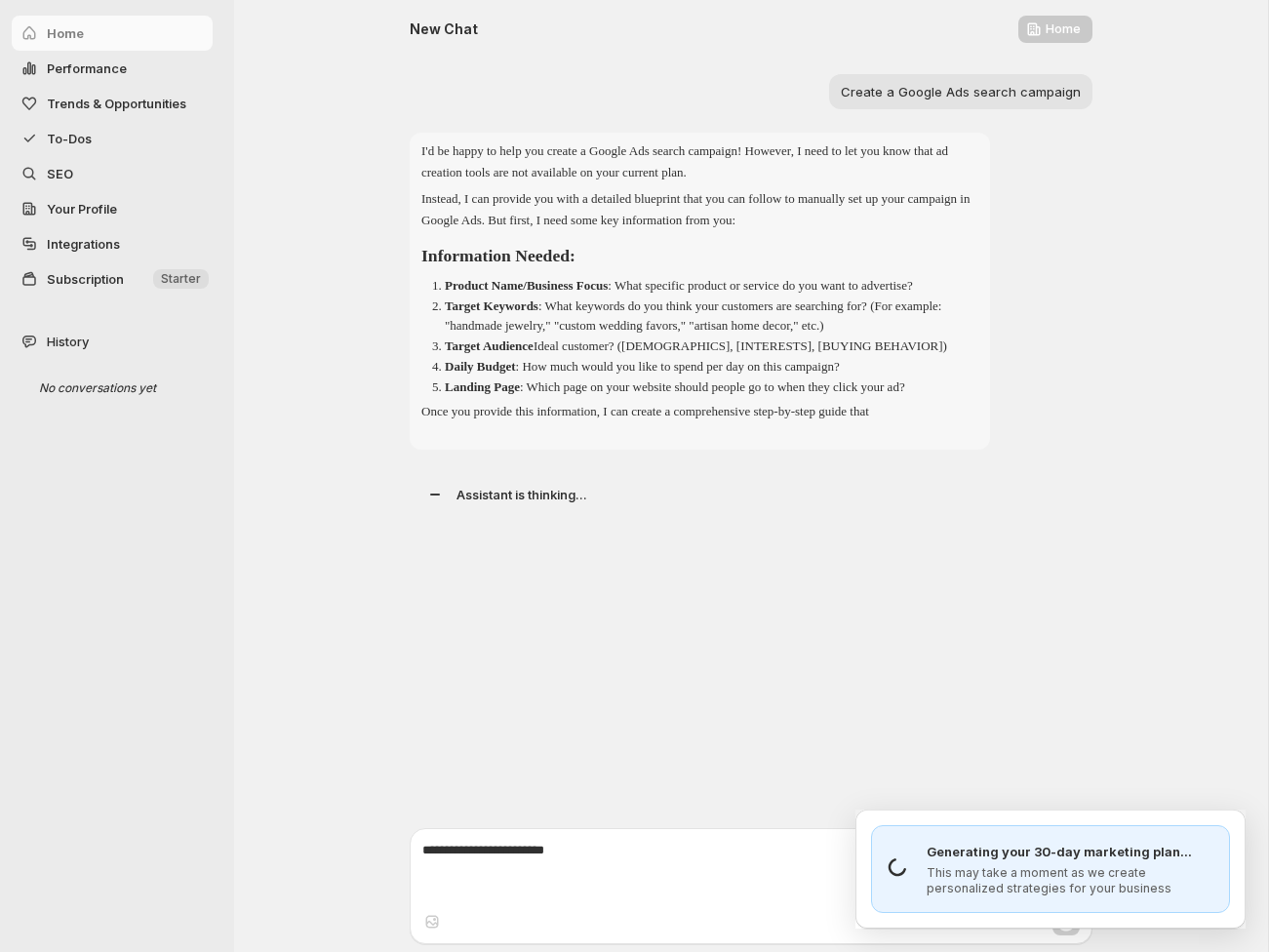 click on "New Chat Home Create a Google Ads search campaign I'd be happy to help you create a Google Ads search campaign! However, I need to let you know that ad creation tools are not available on your current plan.
Instead, I can provide you with a detailed blueprint that you can follow to manually set up your campaign in Google Ads. But first, I need some key information from you:
Information Needed:
Product Name/Business Focus : What specific product or service do you want to advertise?
Target Keywords : What keywords do you think your customers are searching for? (For example: "handmade jewelry," "custom wedding favors," "artisan home decor," etc.)
Target Audience : Who is your ideal customer? (Demographics, interests, buying behavior)
Daily Budget : How much would you like to spend per day on this campaign?
Landing Page : Which page on your website should people go to when they click your ad?
Once you provide this information, I can create a comprehensive step-by-step guide that" at bounding box center (751, 410) 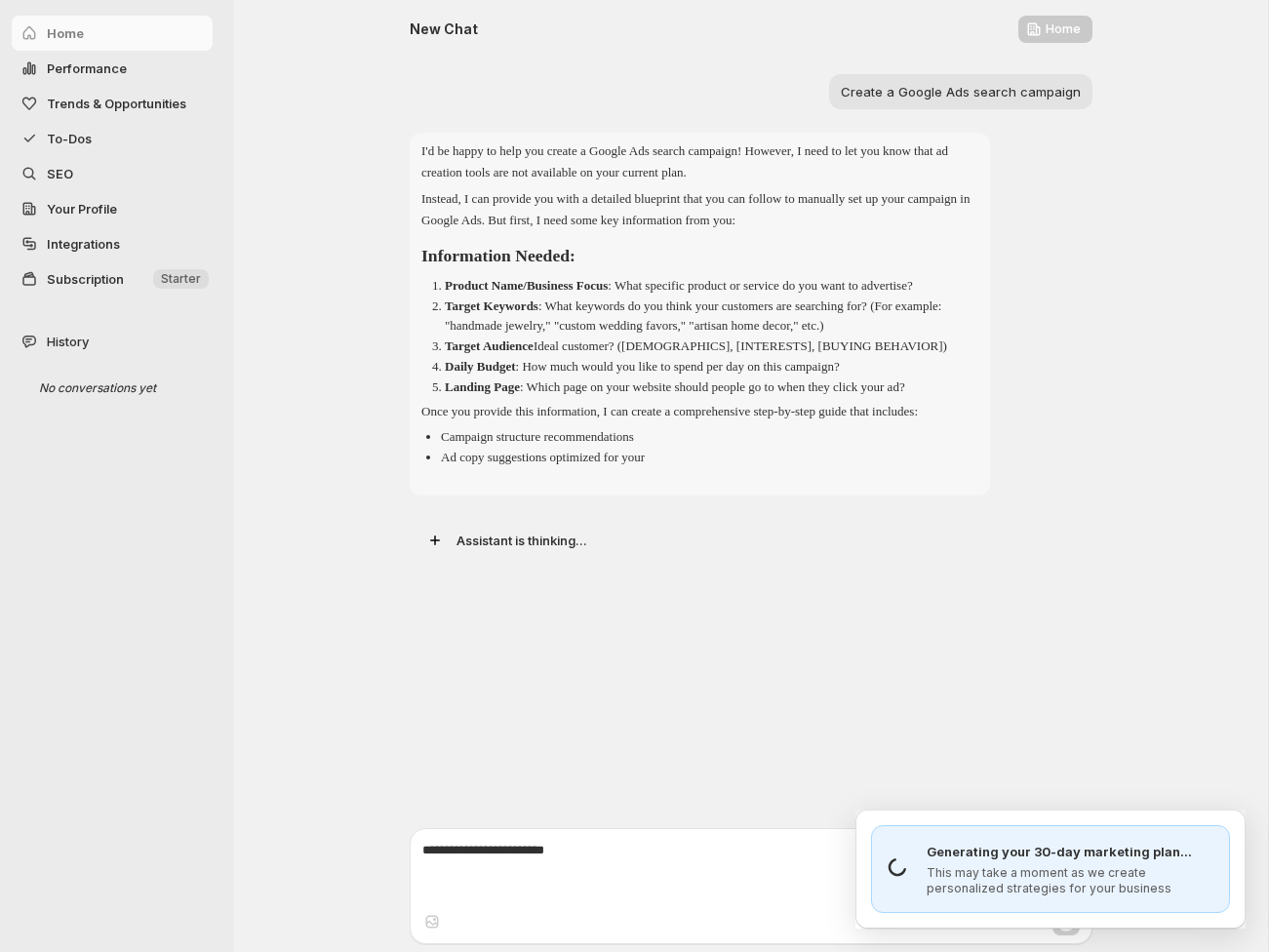 click on "New Chat Home Create a Google Ads search campaign I'd be happy to help you create a Google Ads search campaign! However, I need to let you know that ad creation tools are not available on your current plan.
Instead, I can provide you with a detailed blueprint that you can follow to manually set up your campaign in Google Ads. But first, I need some key information from you:
Information Needed:
Product Name/Business Focus : What specific product or service do you want to advertise?
Target Keywords : What keywords do you think your customers are searching for? (For example: "handmade jewelry," "custom wedding favors," "artisan home decor," etc.)
Target Audience : Who is your ideal customer? (Demographics, interests, buying behavior)
Daily Budget : How much would you like to spend per day on this campaign?
Landing Page : Which page on your website should people go to when they click your ad?
Once you provide this information, I can create a comprehensive step-by-step guide that includes:" at bounding box center [751, 410] 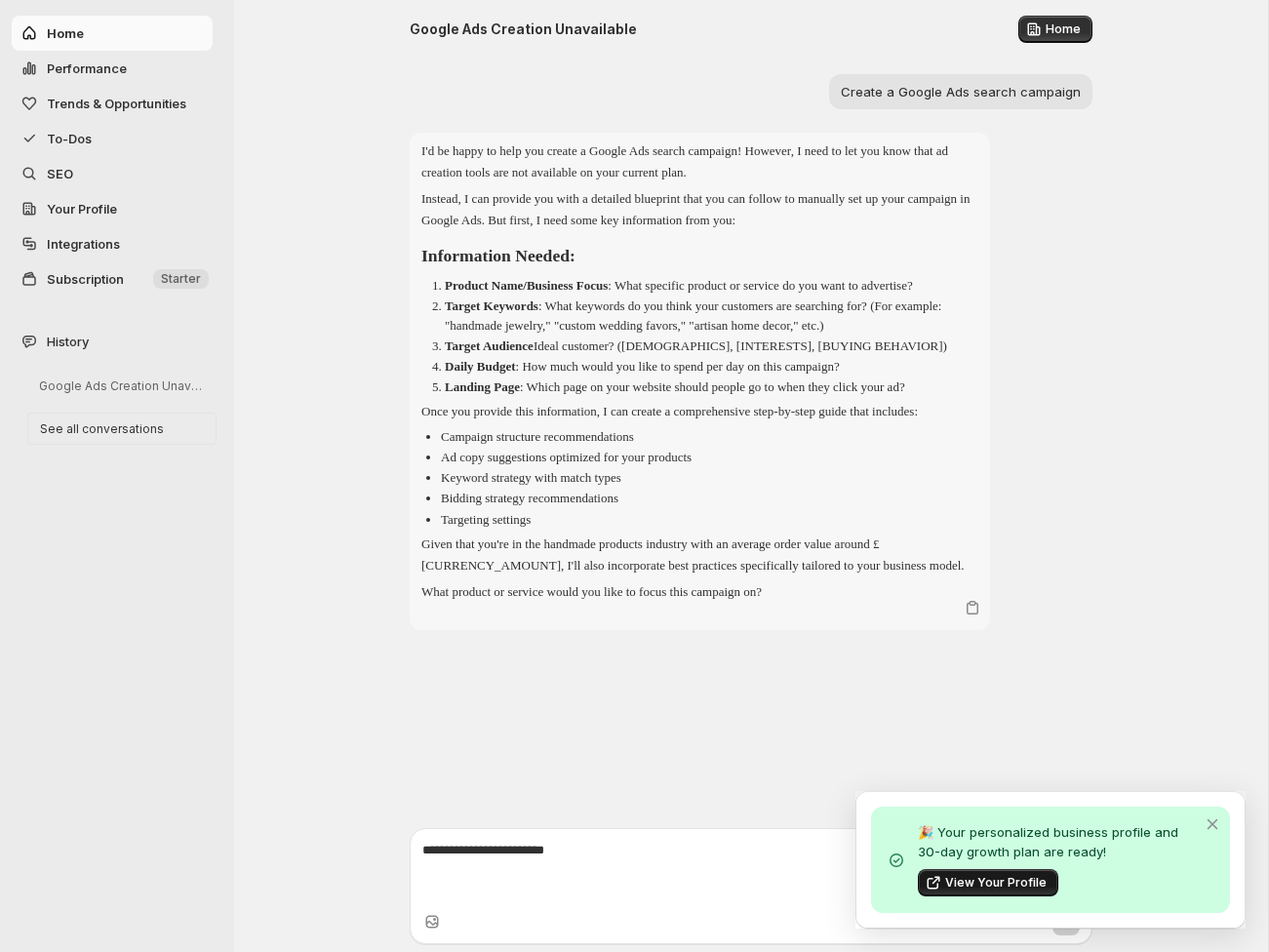 click on "View Your Profile" at bounding box center (996, 883) 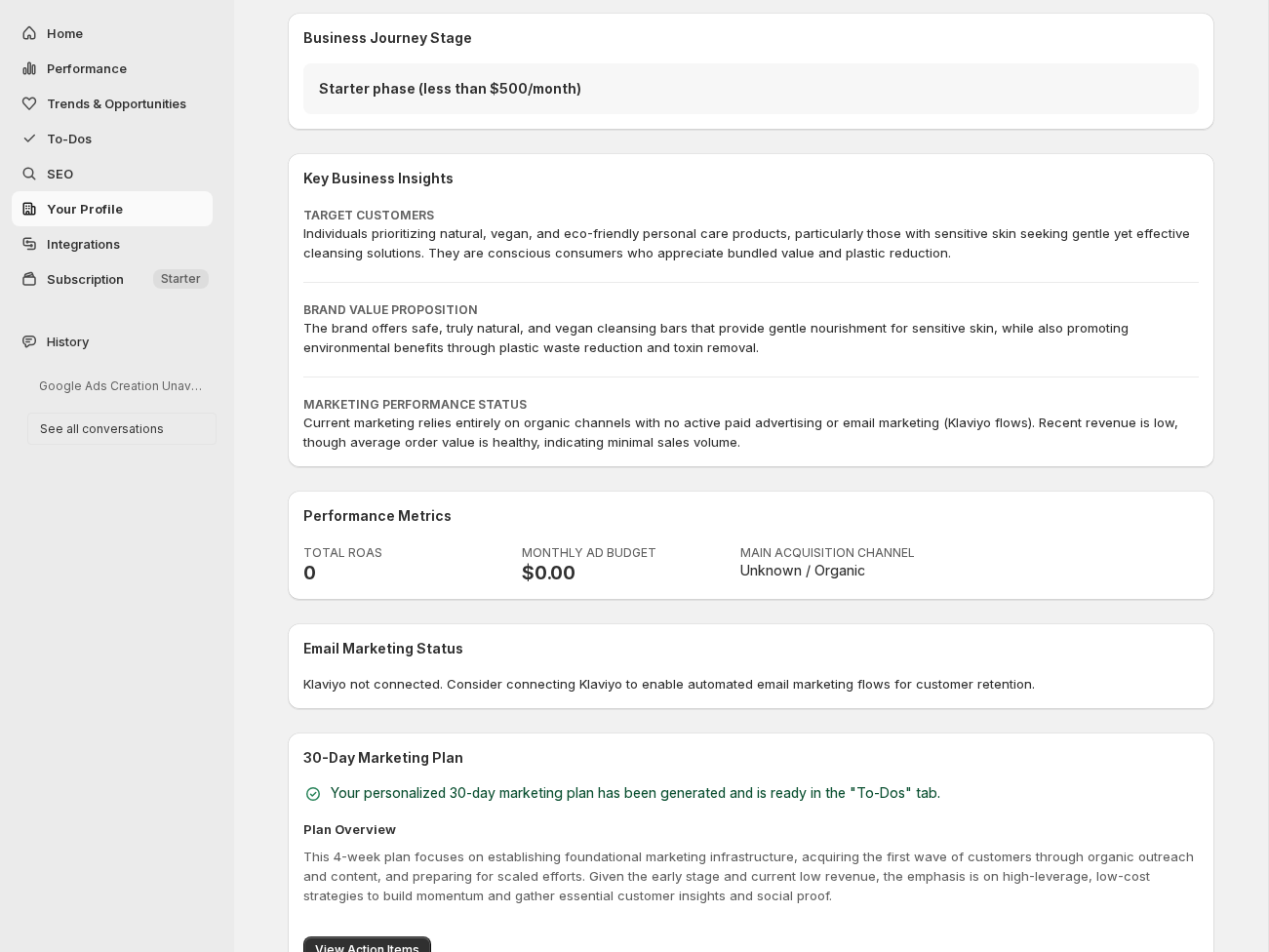 scroll, scrollTop: 532, scrollLeft: 0, axis: vertical 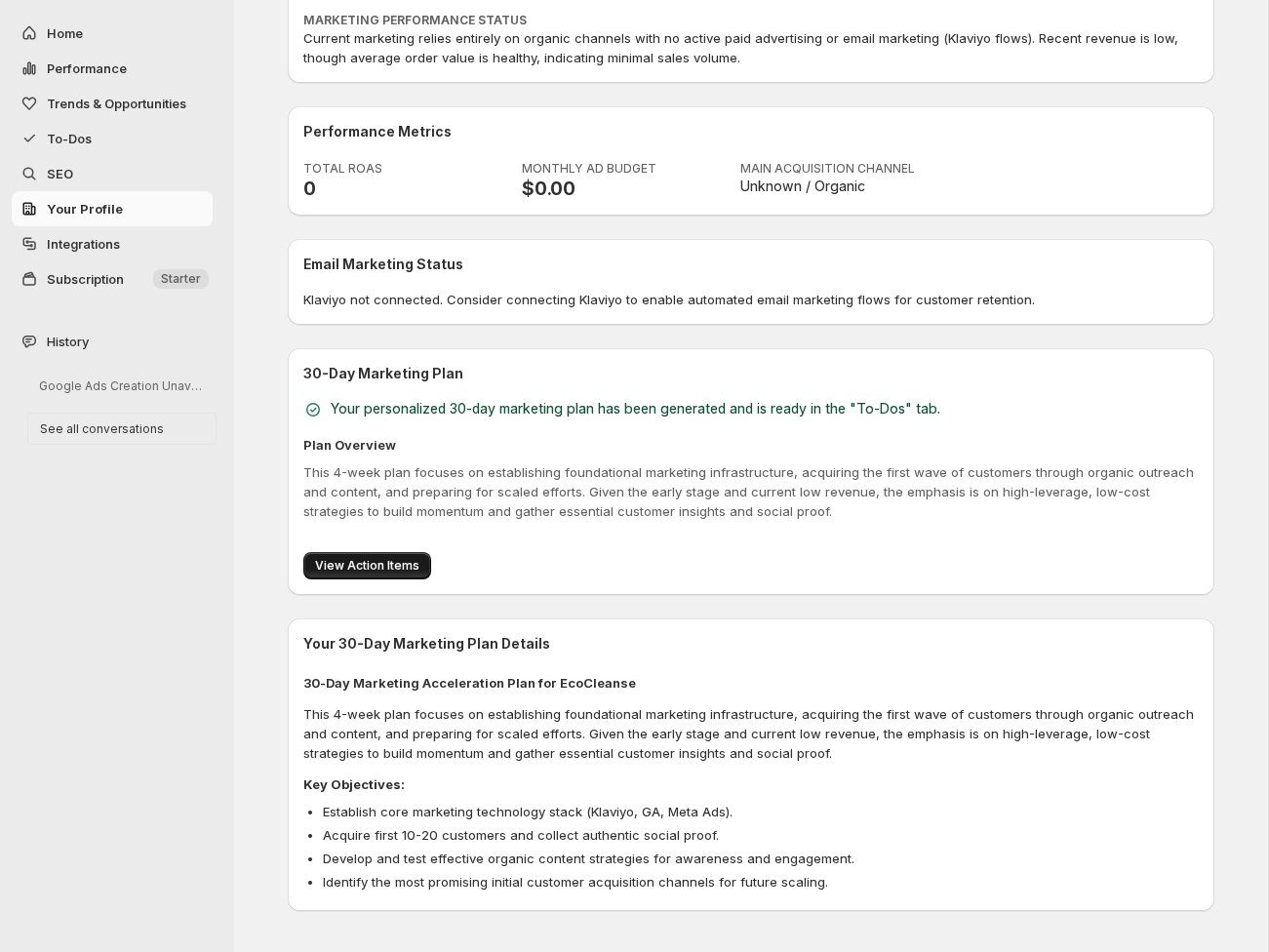 click on "View Action Items" at bounding box center [367, 566] 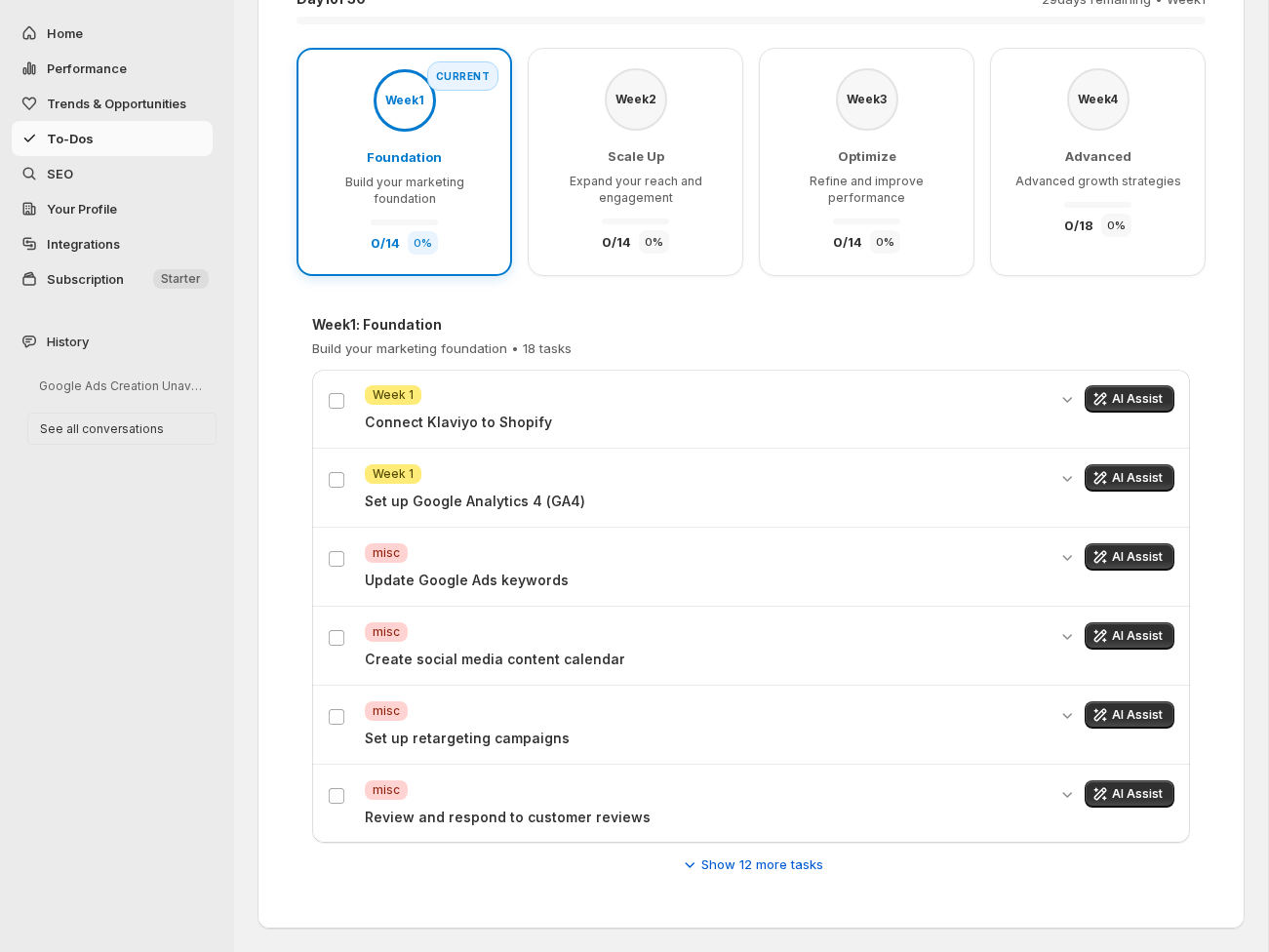 scroll, scrollTop: 171, scrollLeft: 0, axis: vertical 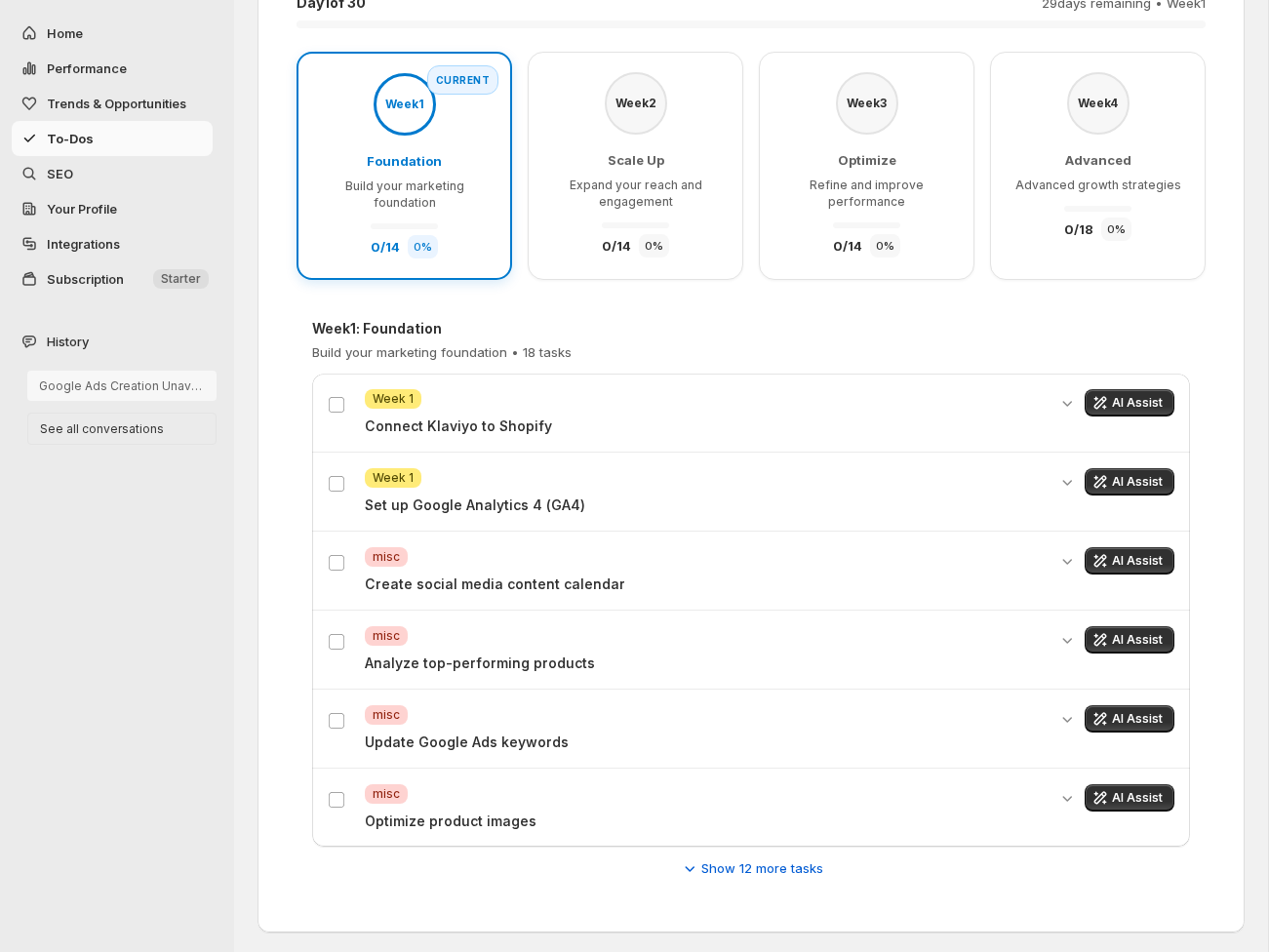 click on "Google Ads Creation Unavailable" at bounding box center [122, 385] 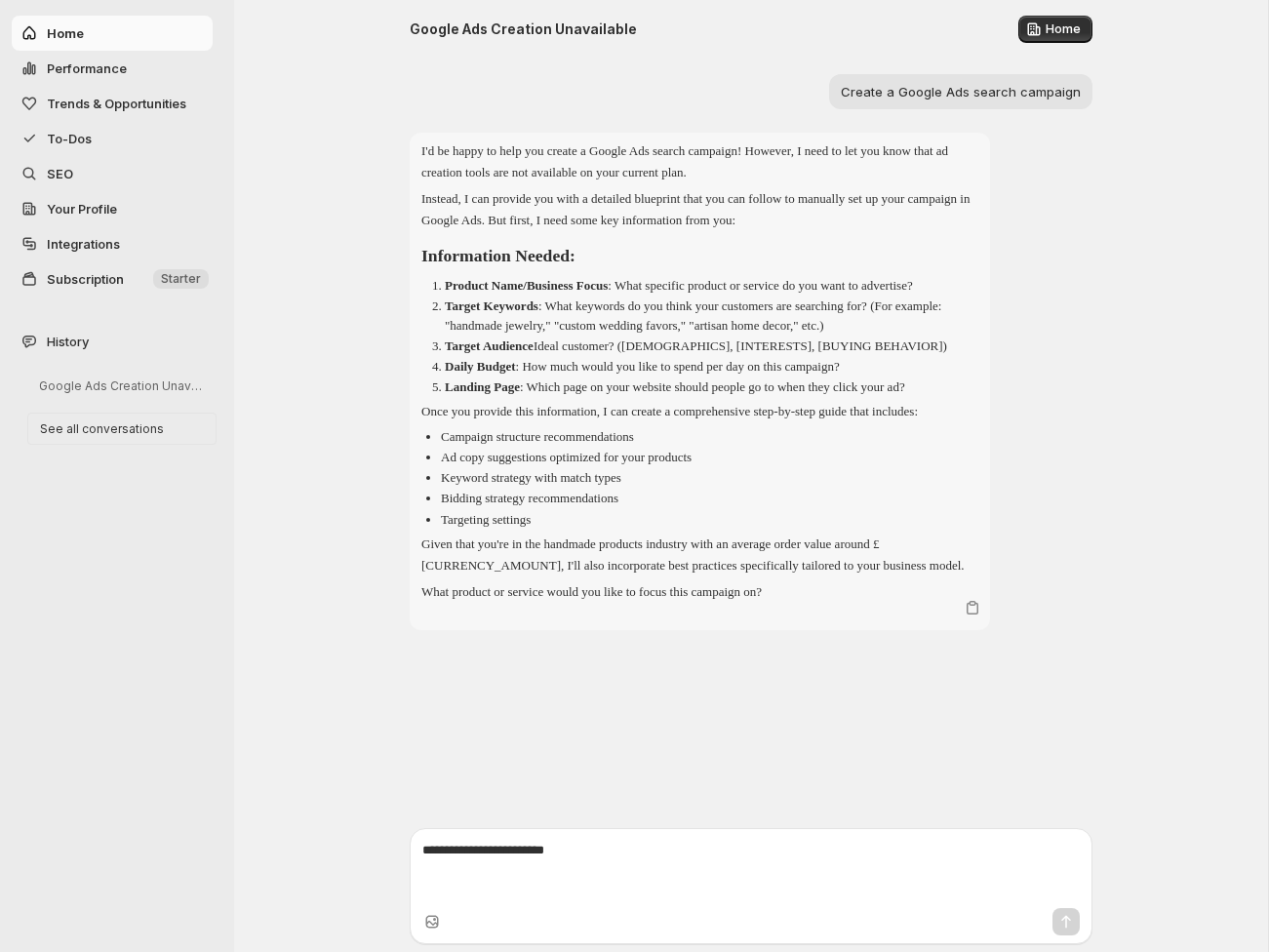 scroll, scrollTop: 0, scrollLeft: 0, axis: both 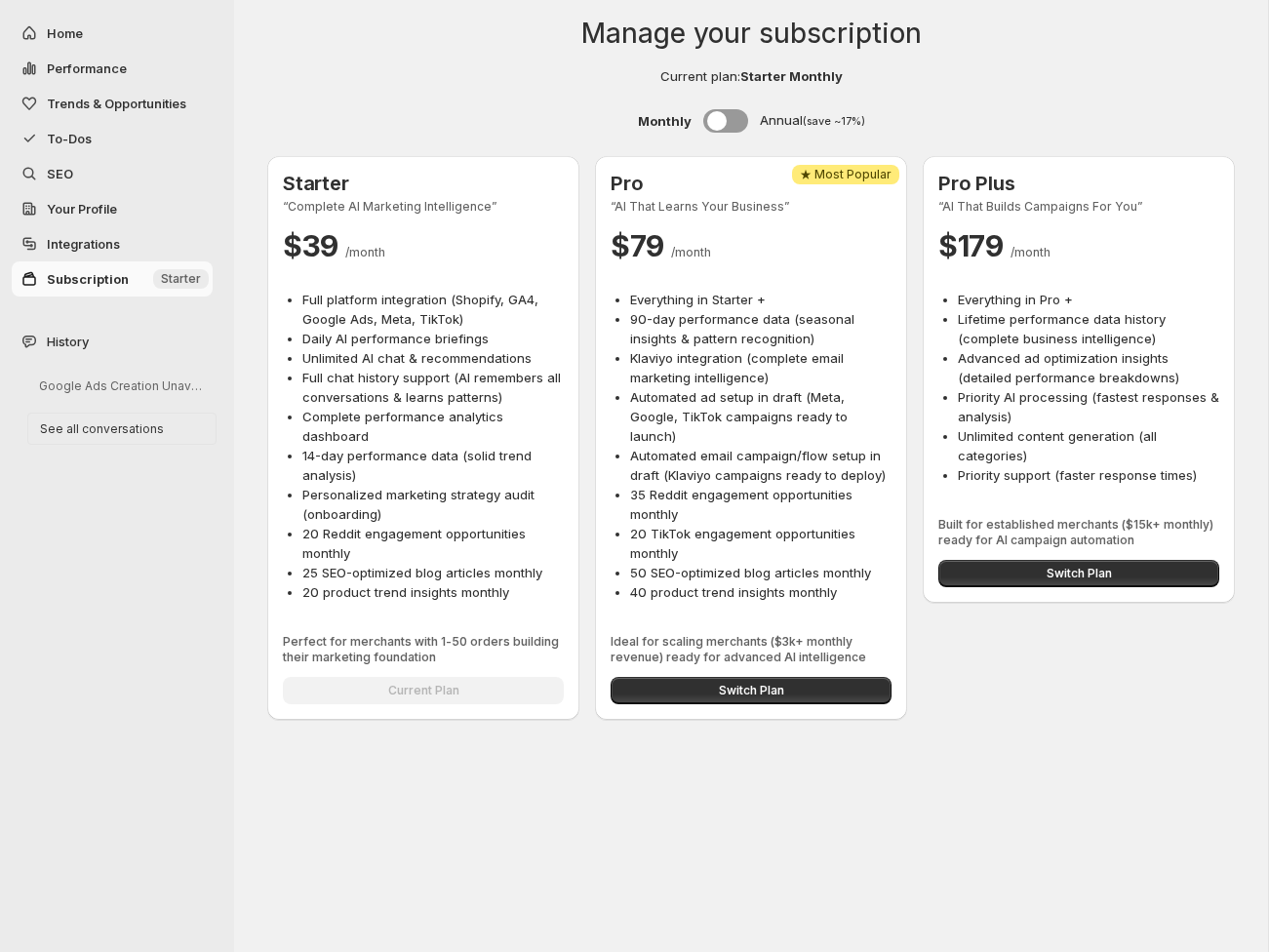click on "Home" at bounding box center (128, 33) 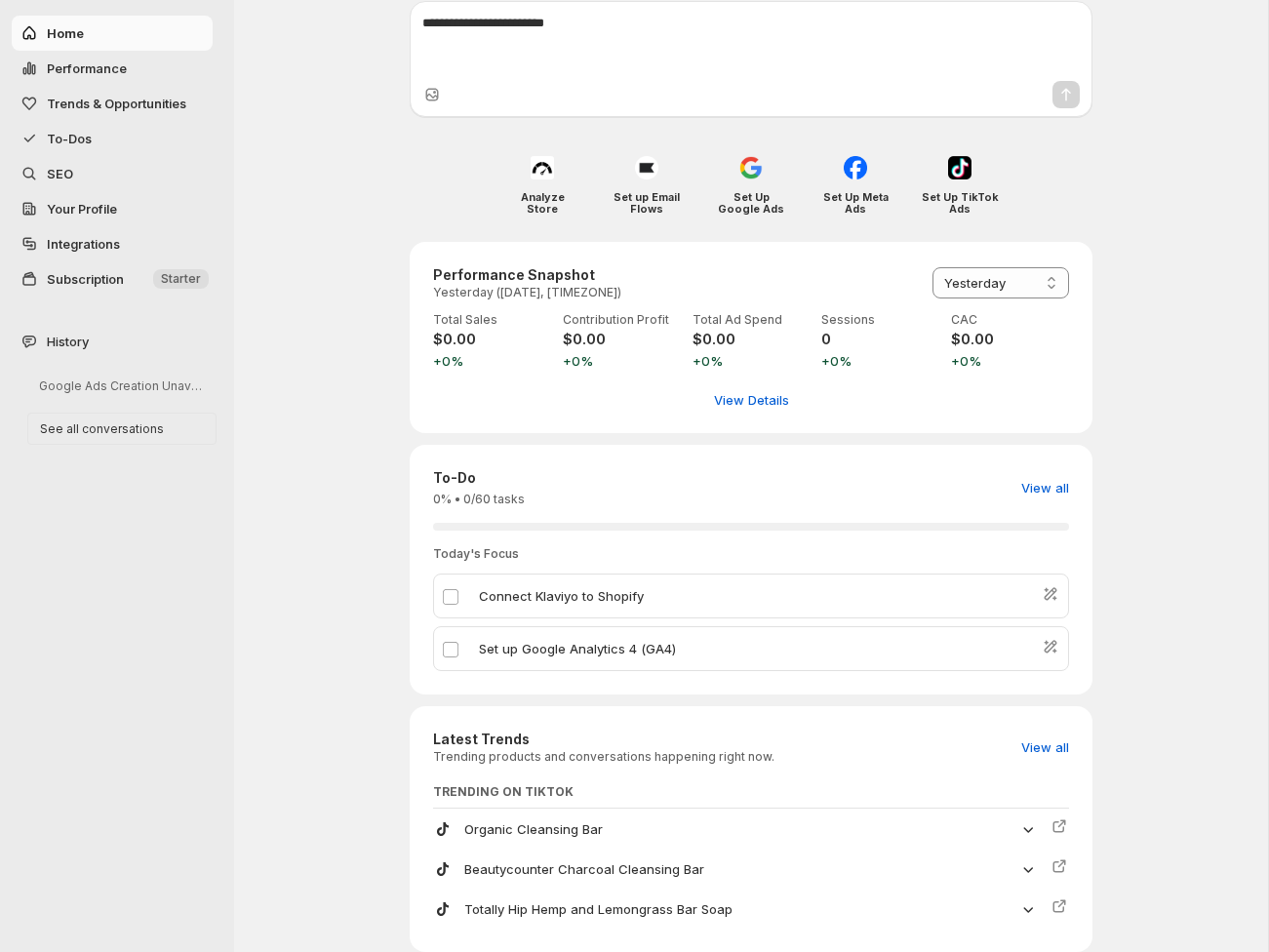 scroll, scrollTop: 0, scrollLeft: 0, axis: both 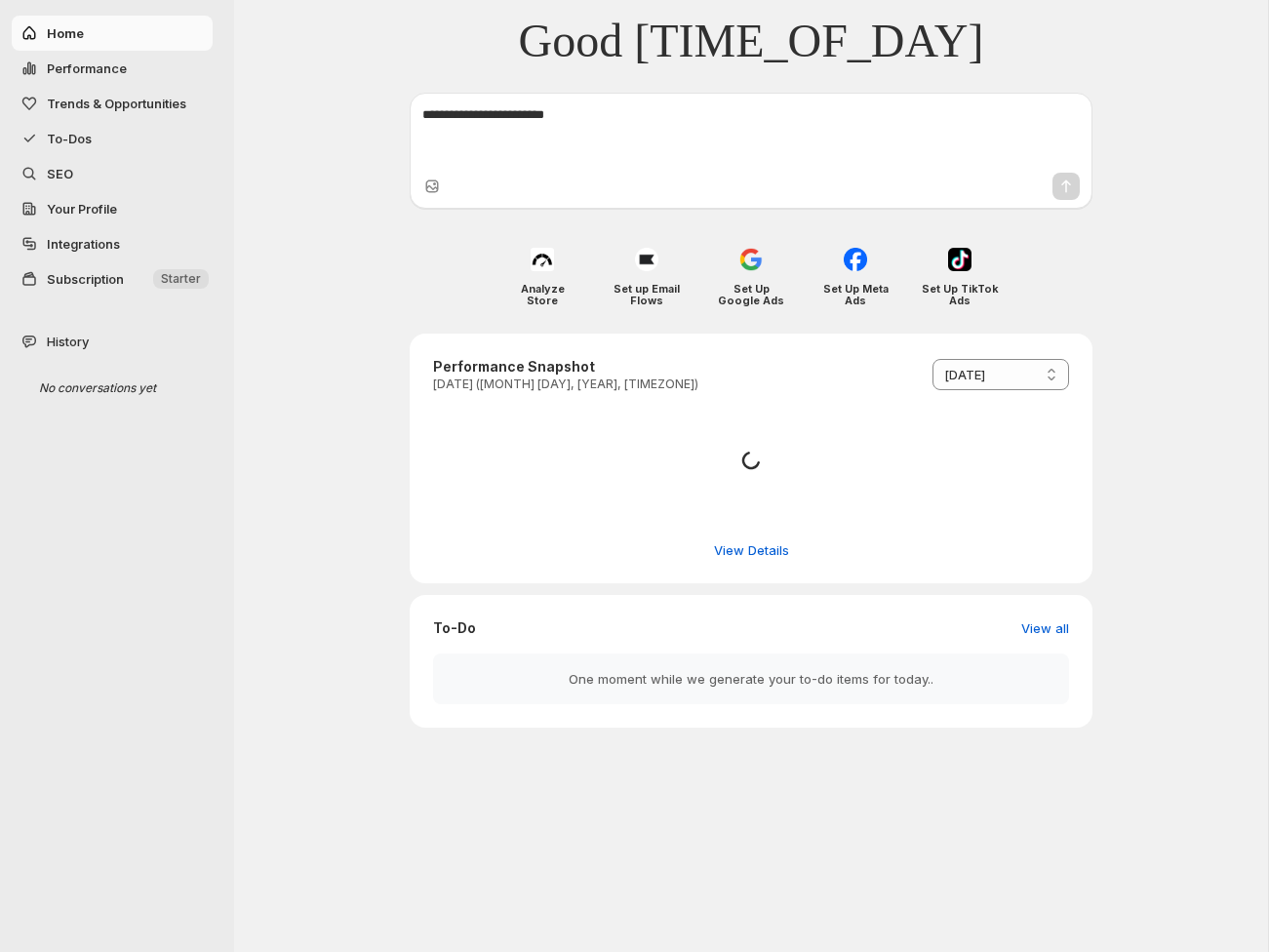 select on "*********" 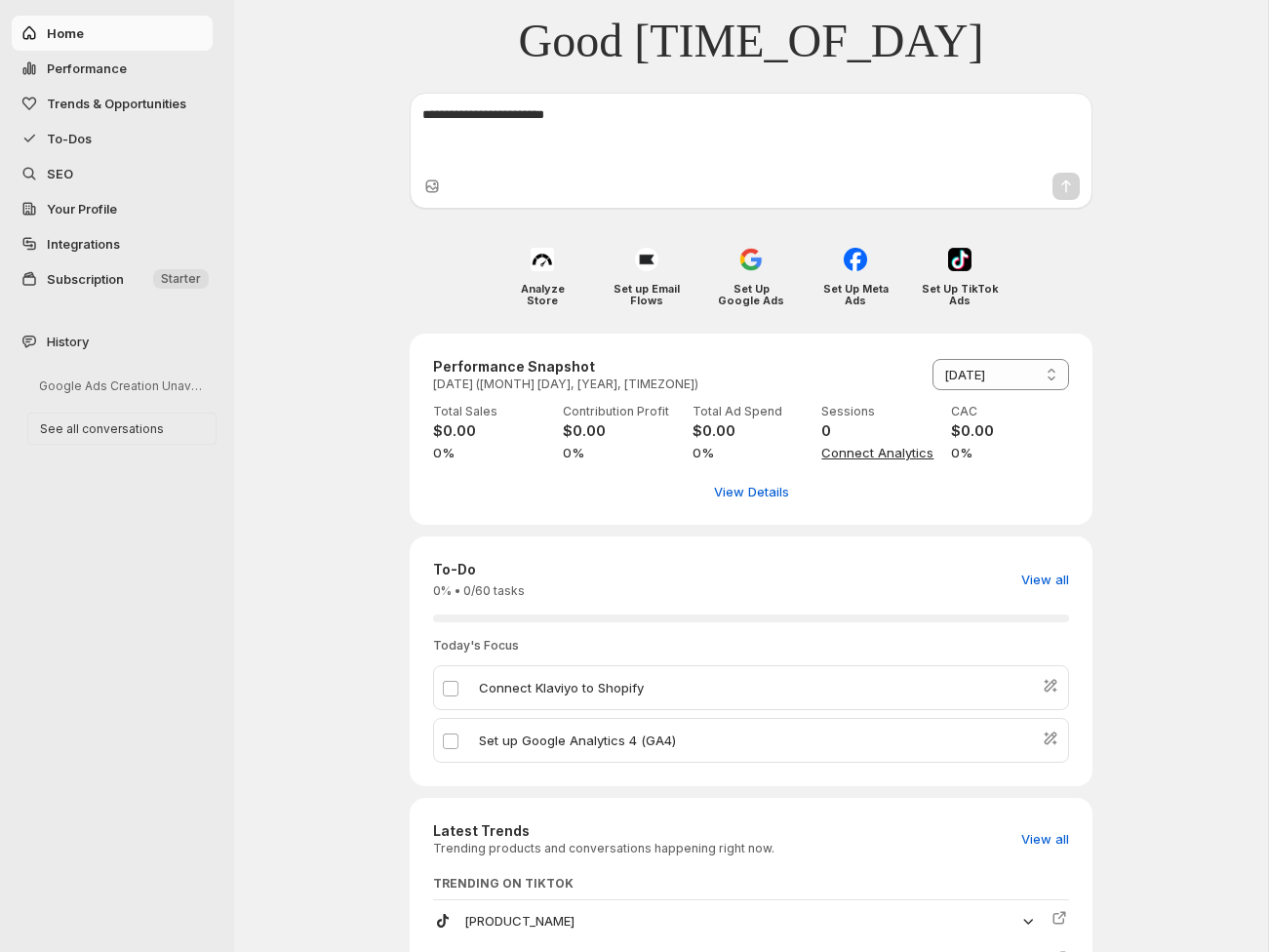 click on "Subscription" at bounding box center (98, 279) 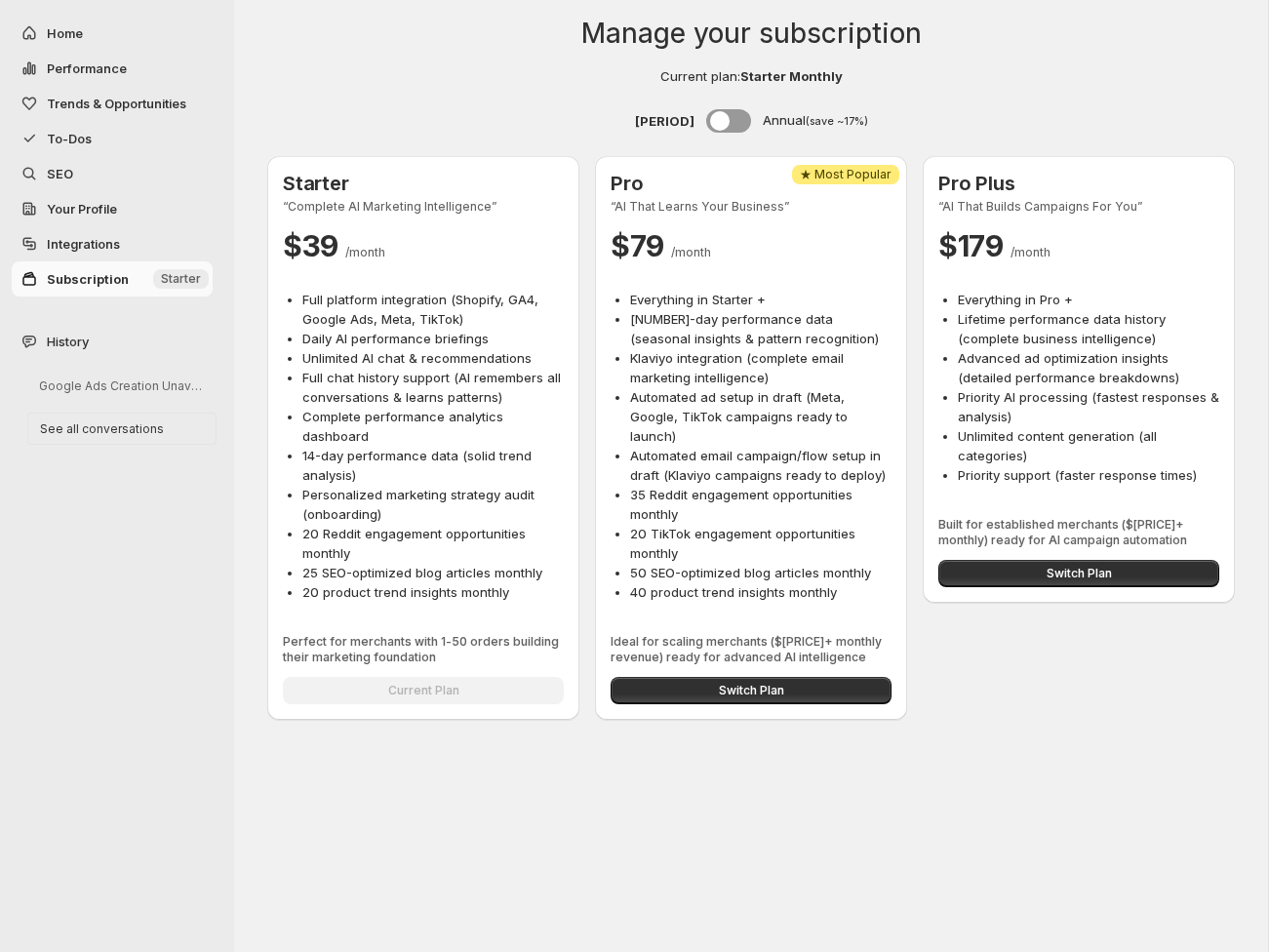type 